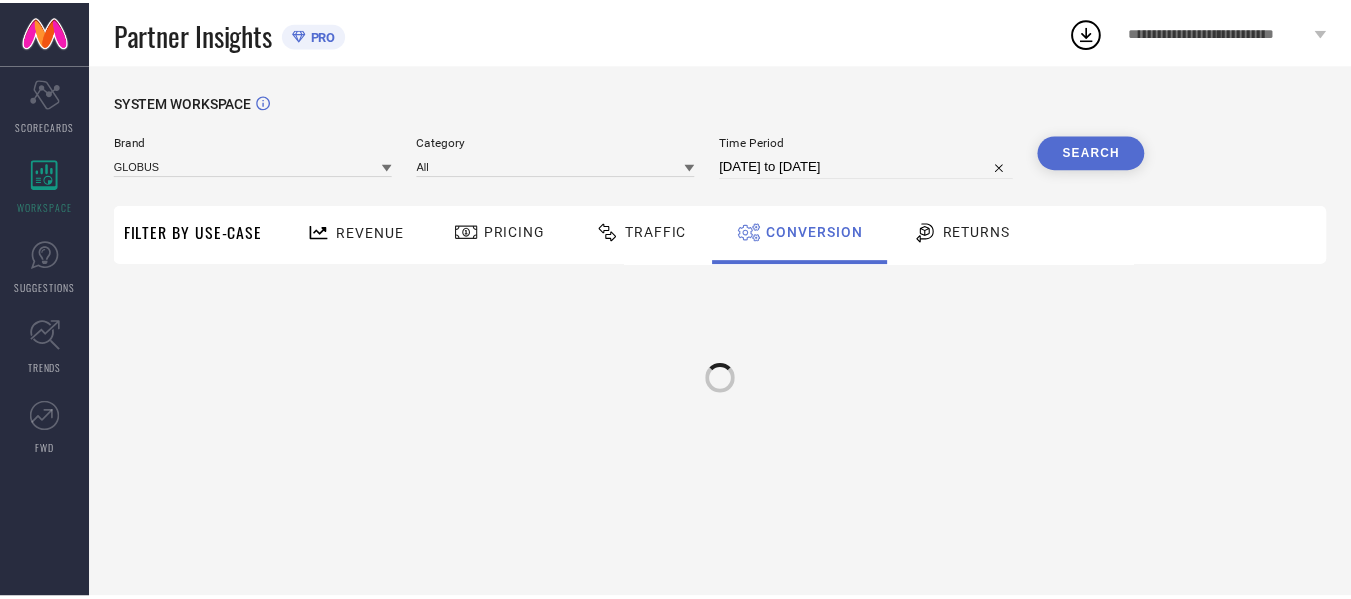 scroll, scrollTop: 0, scrollLeft: 0, axis: both 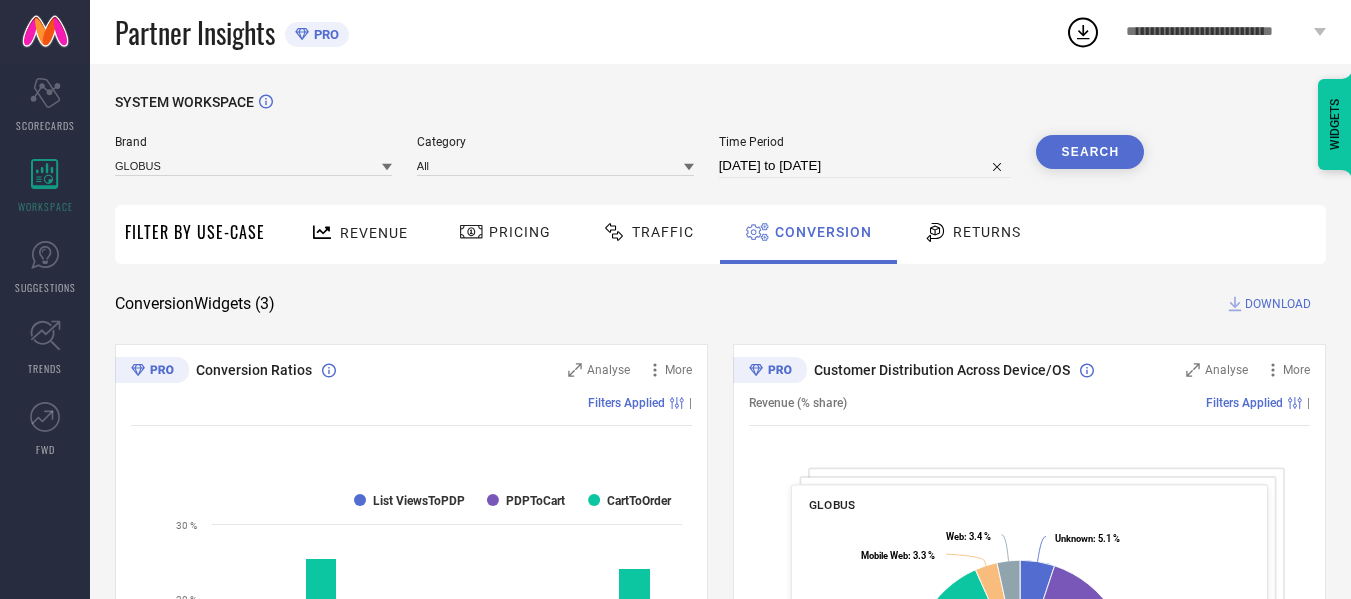 click on "[DATE] to [DATE]" at bounding box center (865, 166) 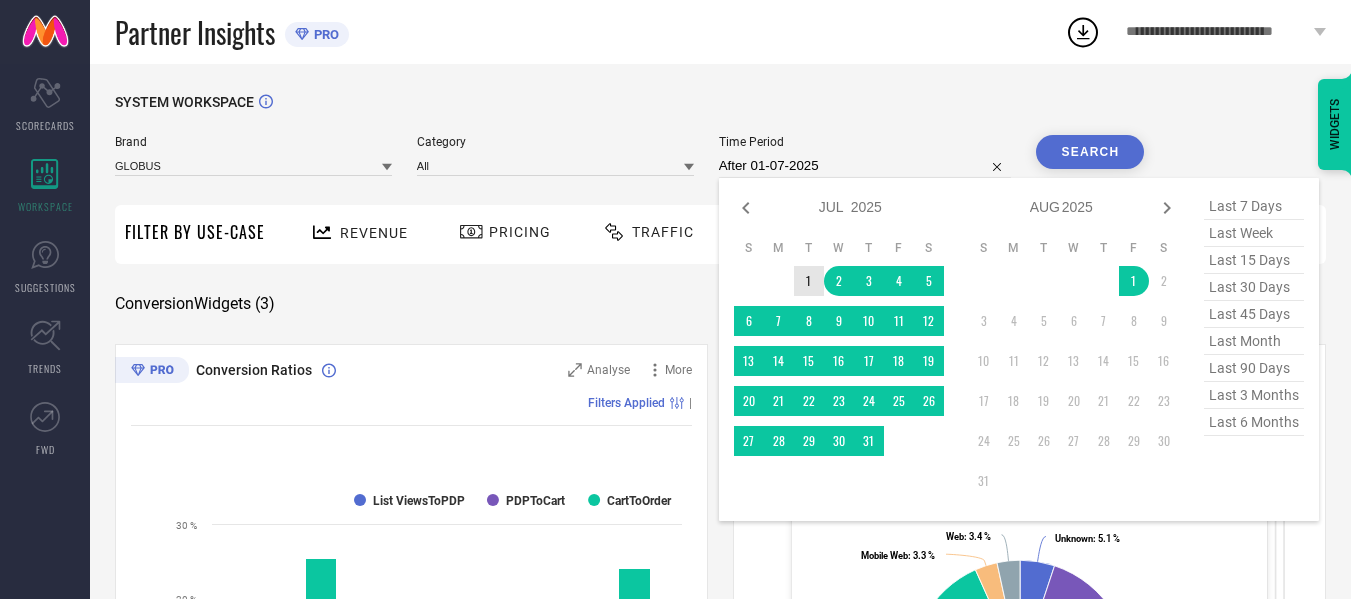 click on "1" at bounding box center (809, 281) 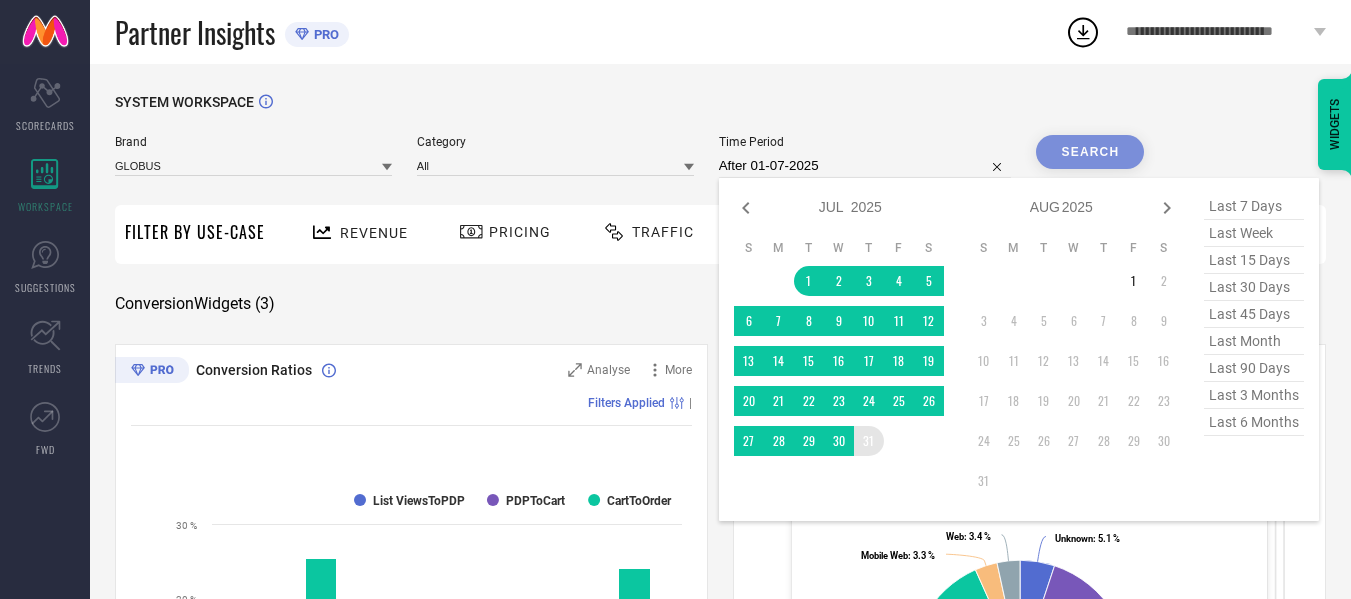 type on "01-07-2025 to 31-07-2025" 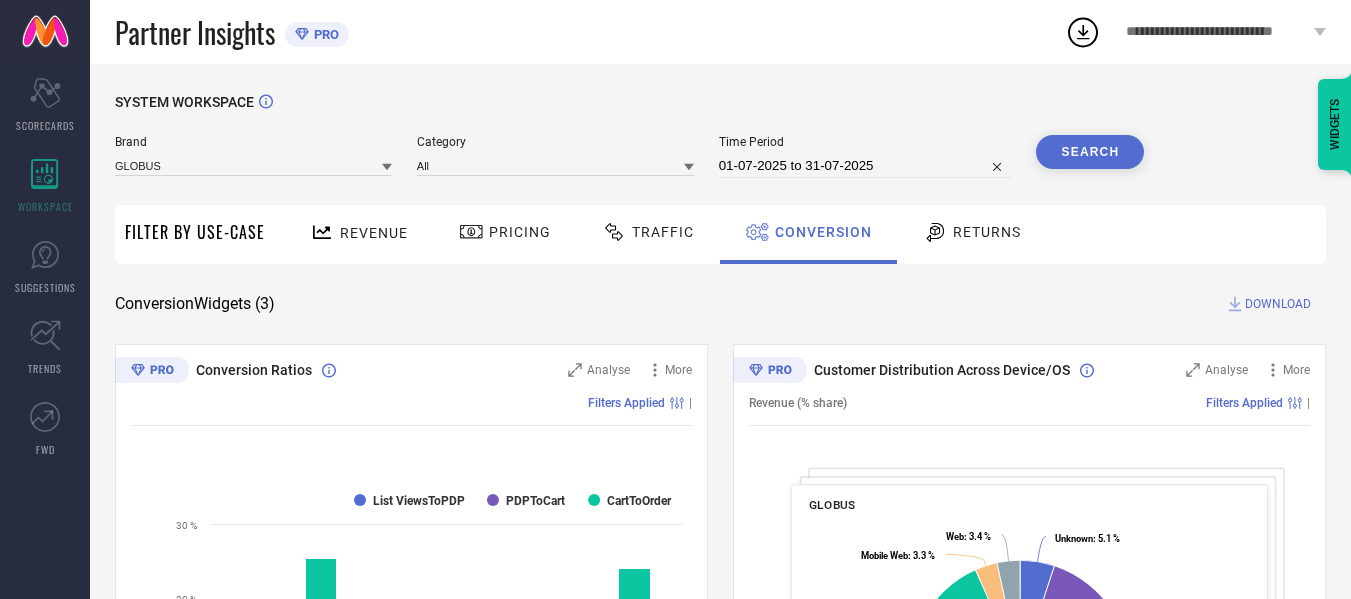 click on "01-07-2025 to 31-07-2025" at bounding box center (865, 166) 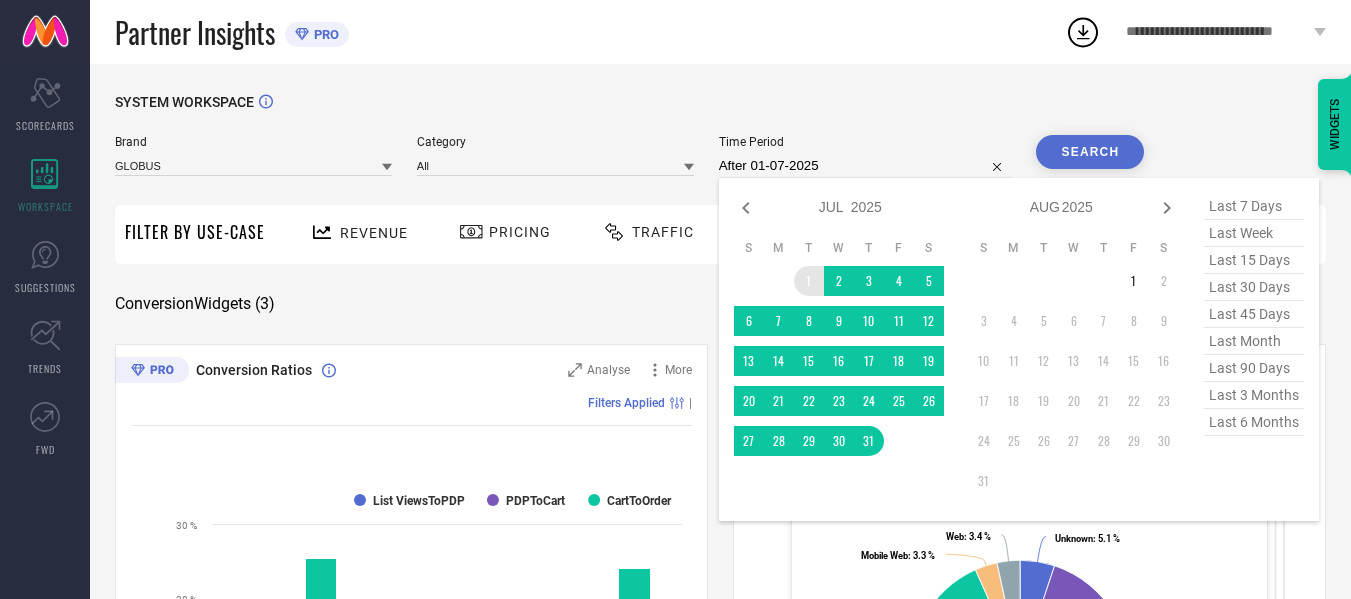 click on "1" at bounding box center (809, 281) 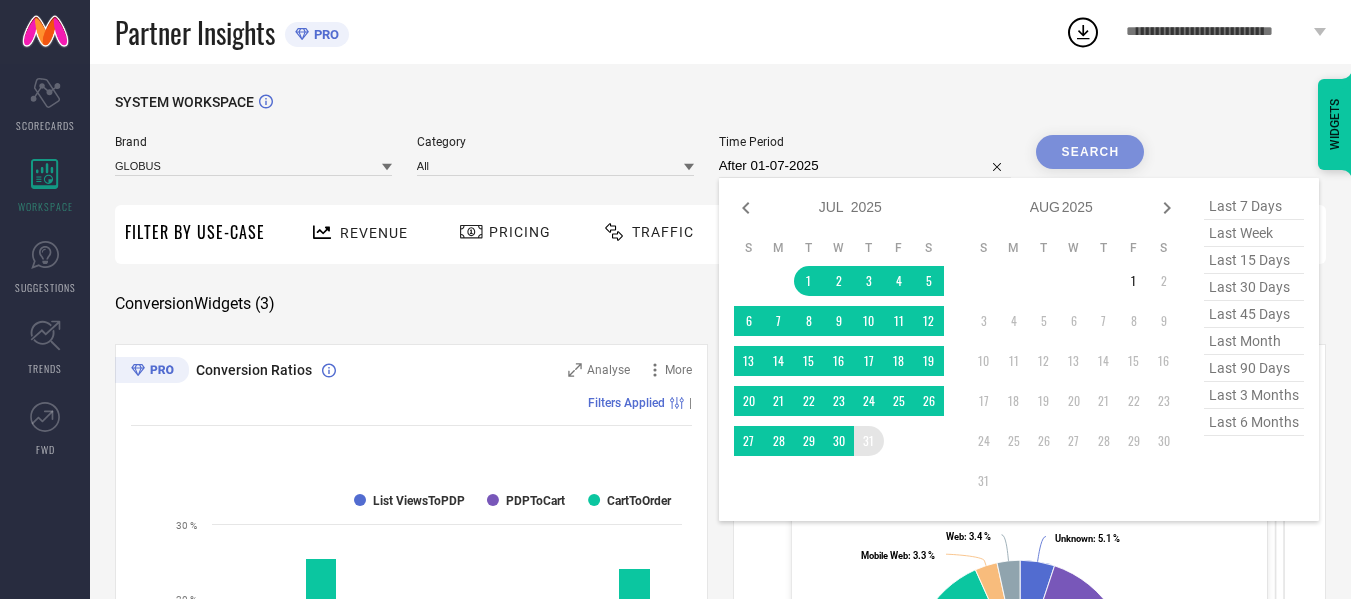 type on "01-07-2025 to 31-07-2025" 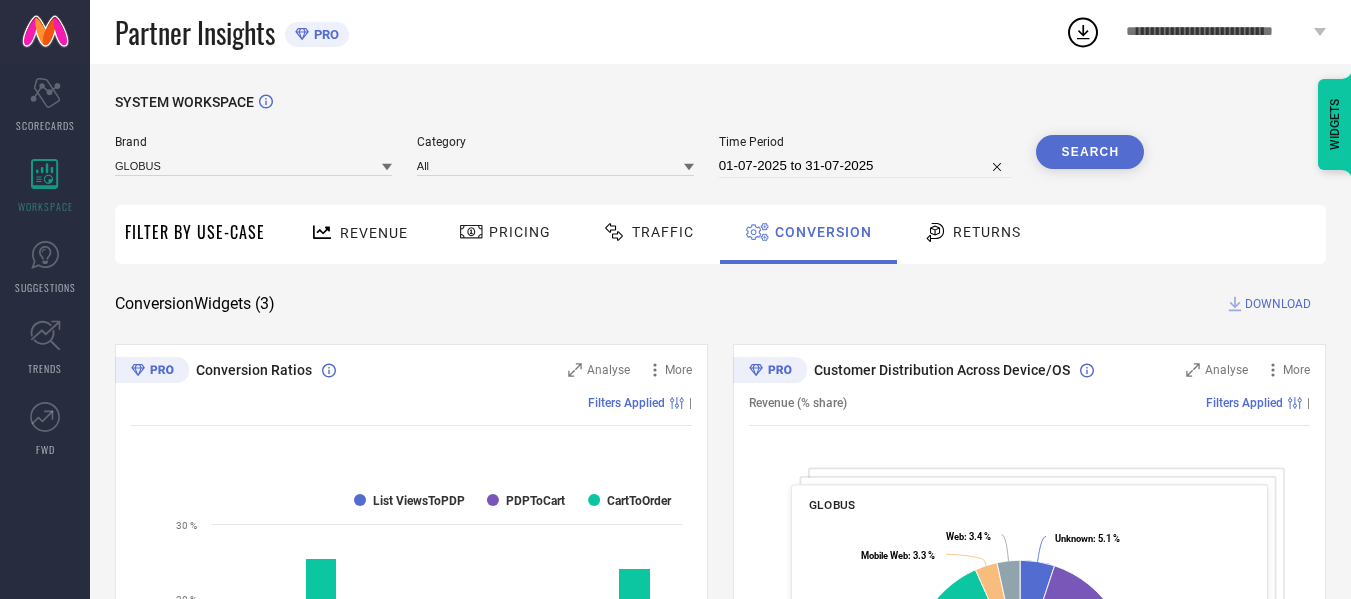 click on "Search" at bounding box center [1090, 152] 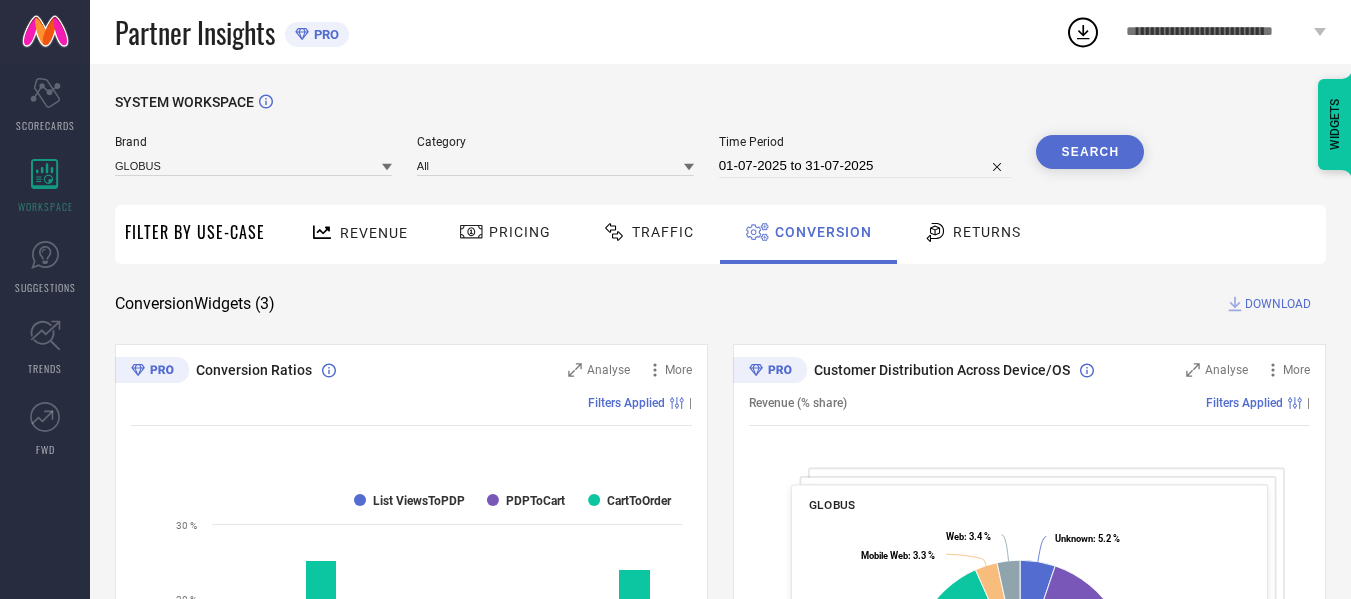 click 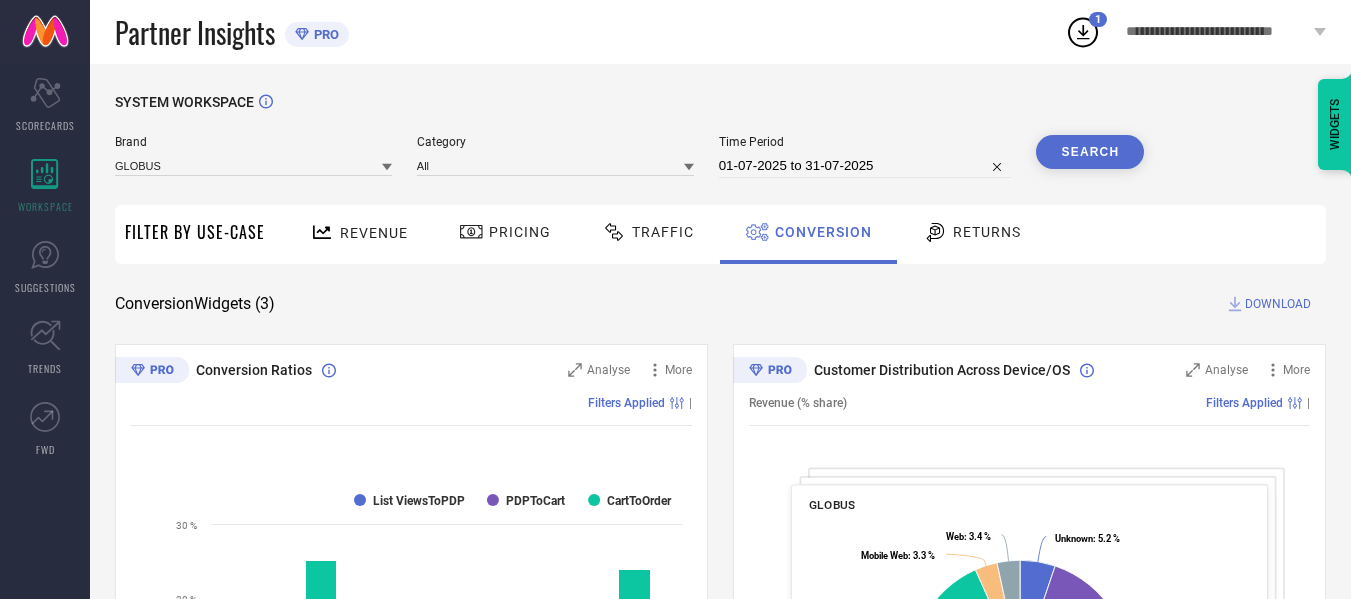 click on "DOWNLOAD" at bounding box center [1278, 304] 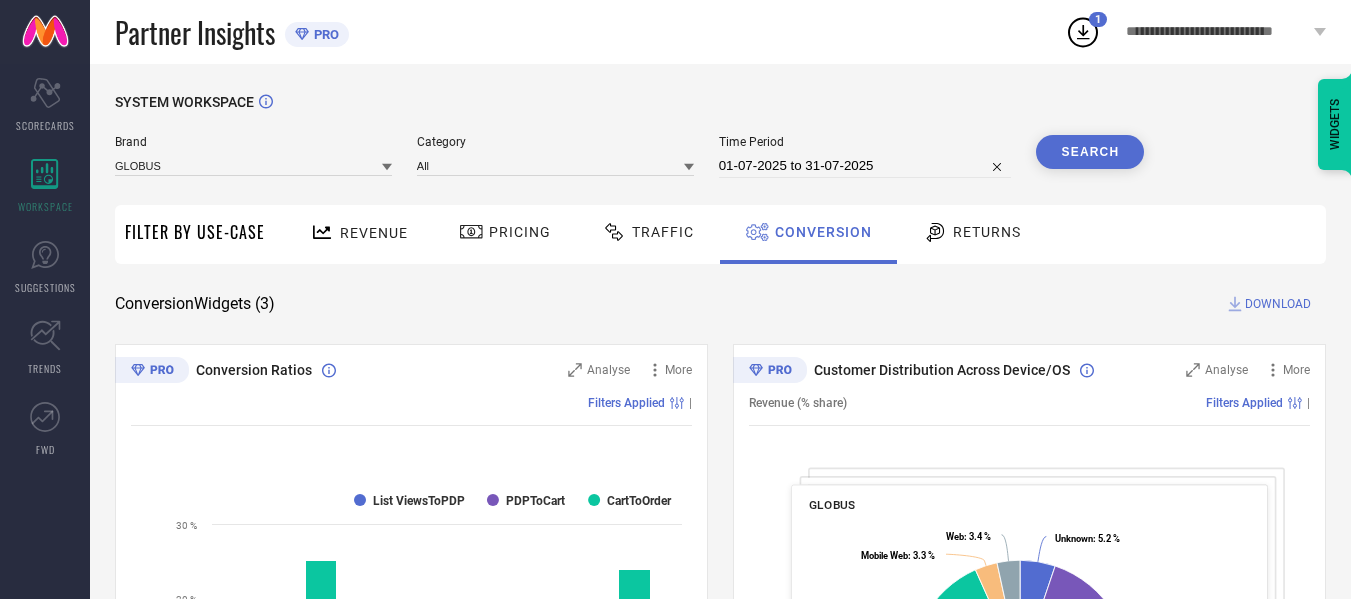click 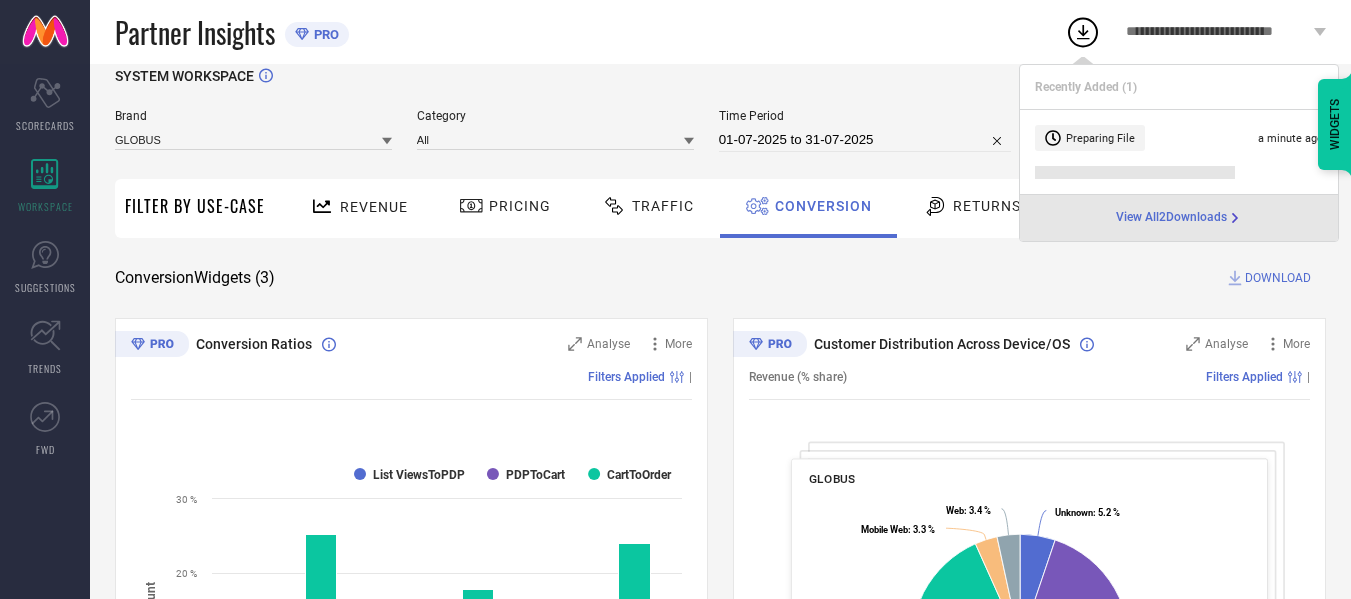 scroll, scrollTop: 0, scrollLeft: 0, axis: both 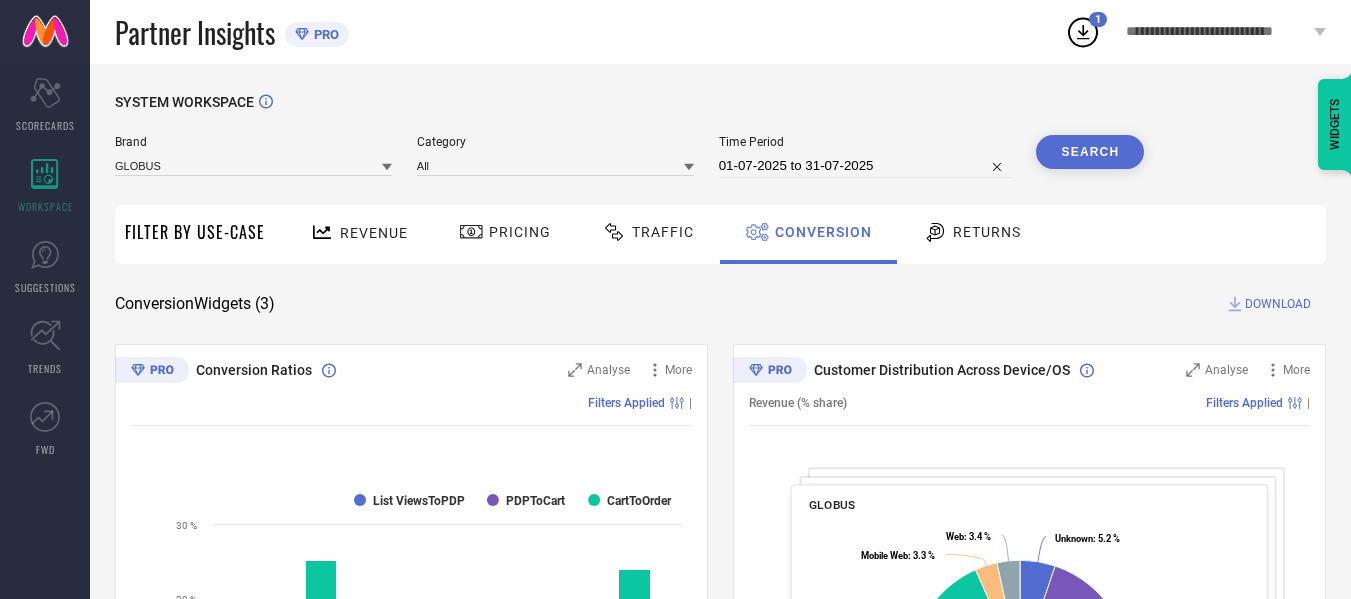 click 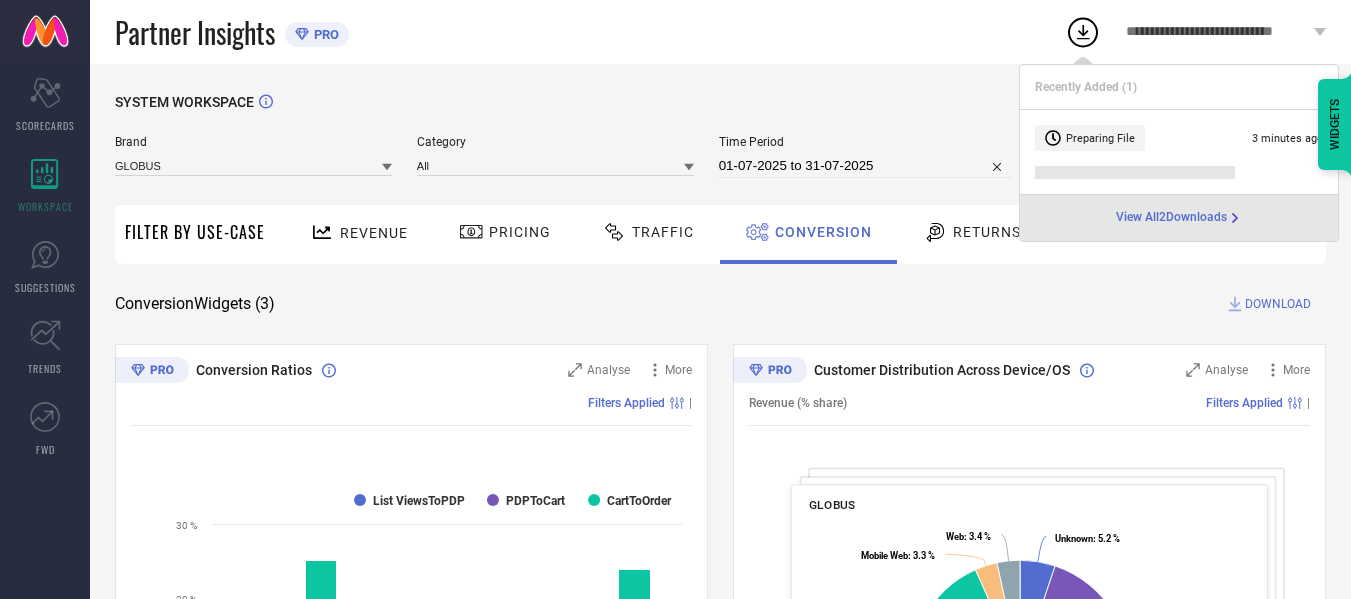 click on "View All  2  Downloads" at bounding box center [1171, 218] 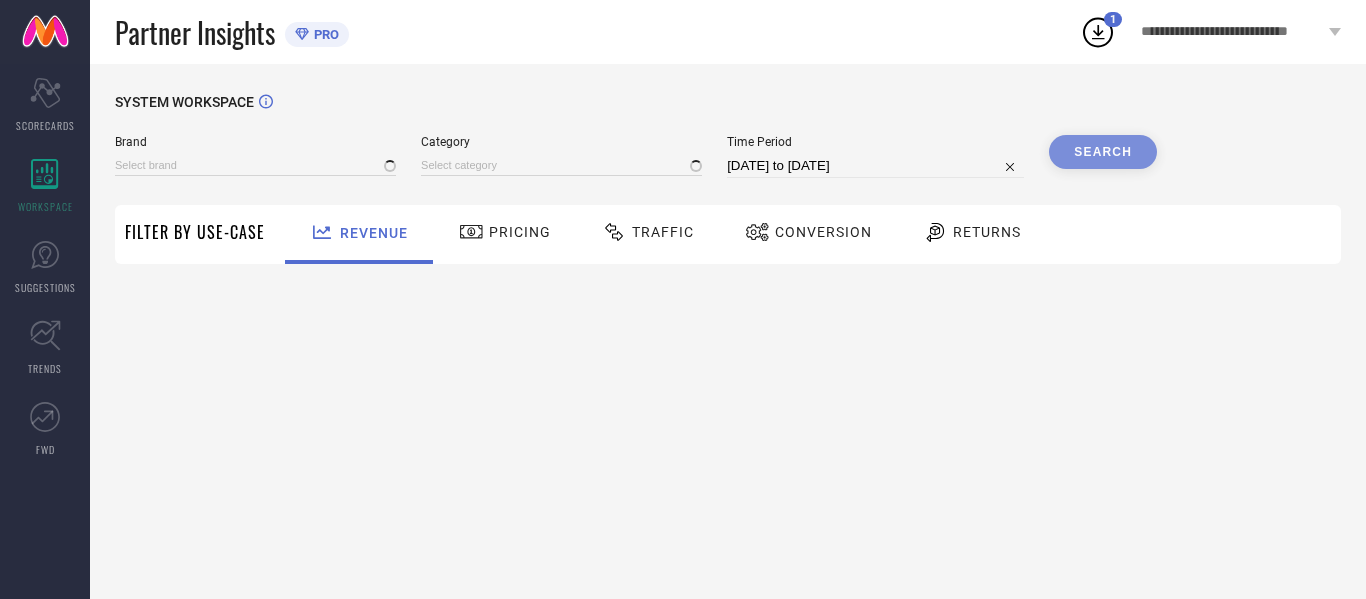 type on "GLOBUS" 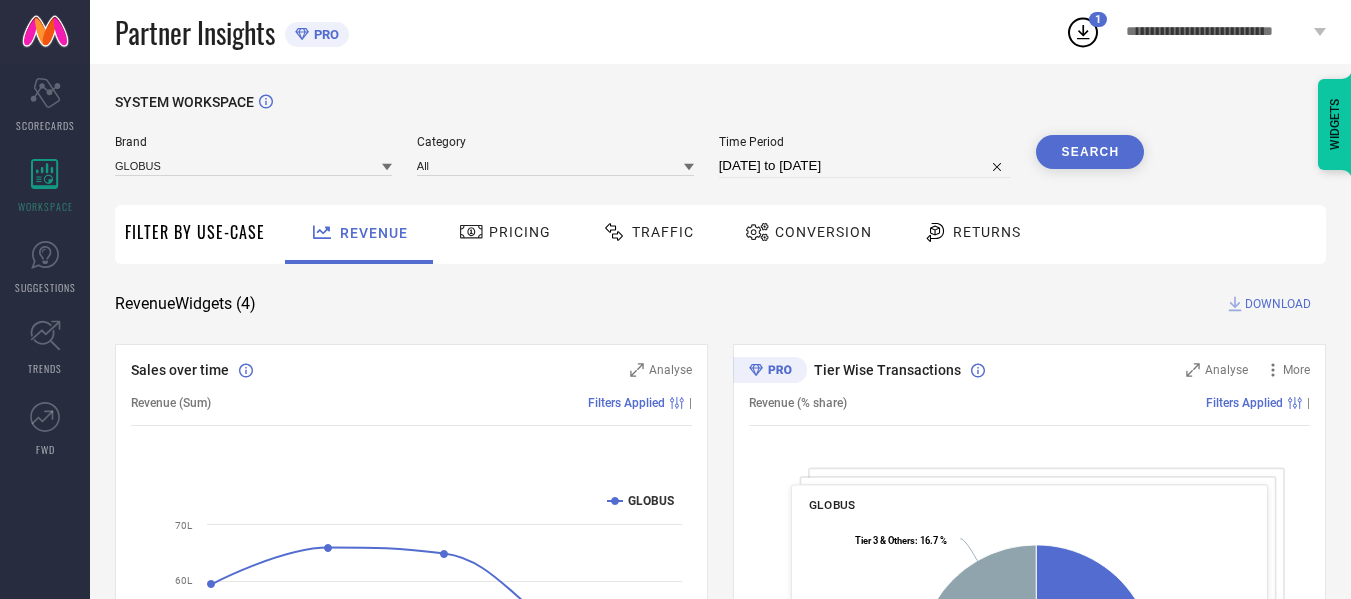 click on "Conversion" at bounding box center [808, 232] 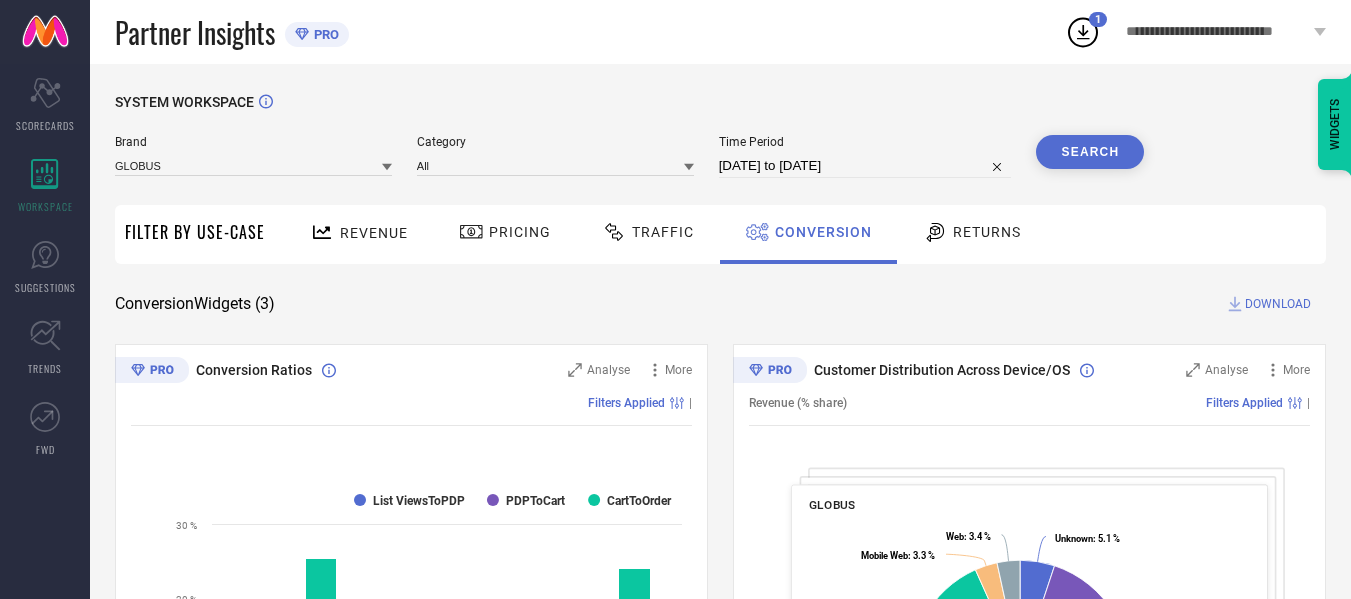 click 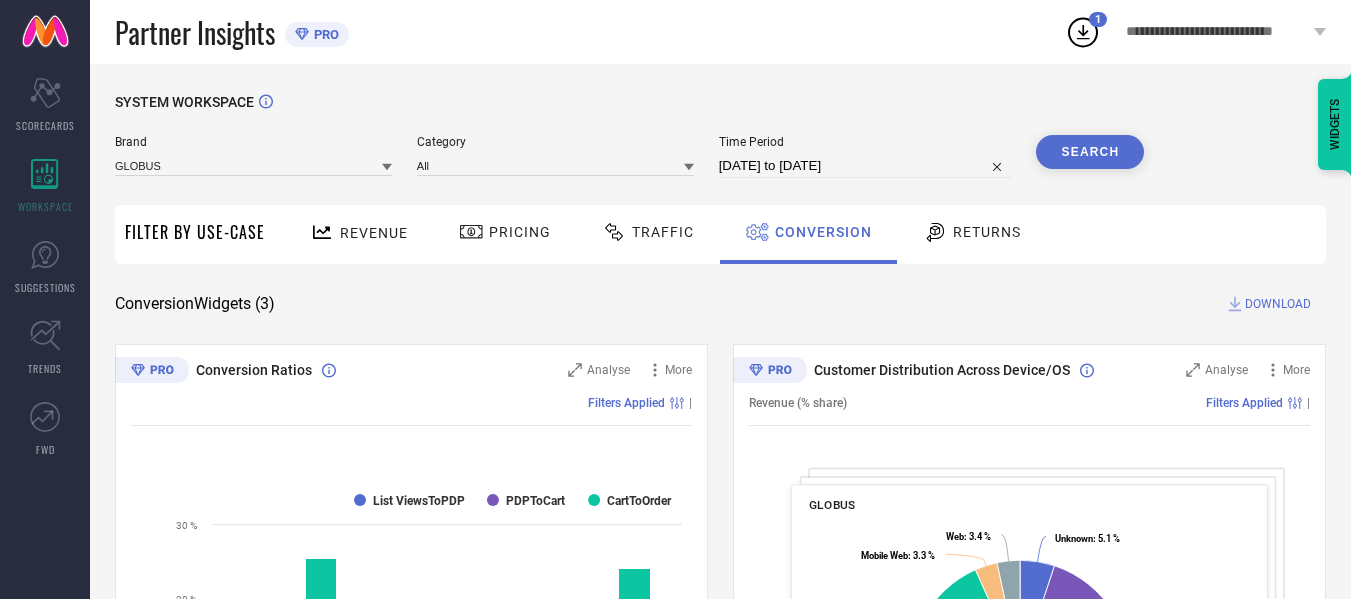 click on "Conversion  Widgets ( 3 ) DOWNLOAD" at bounding box center (720, 304) 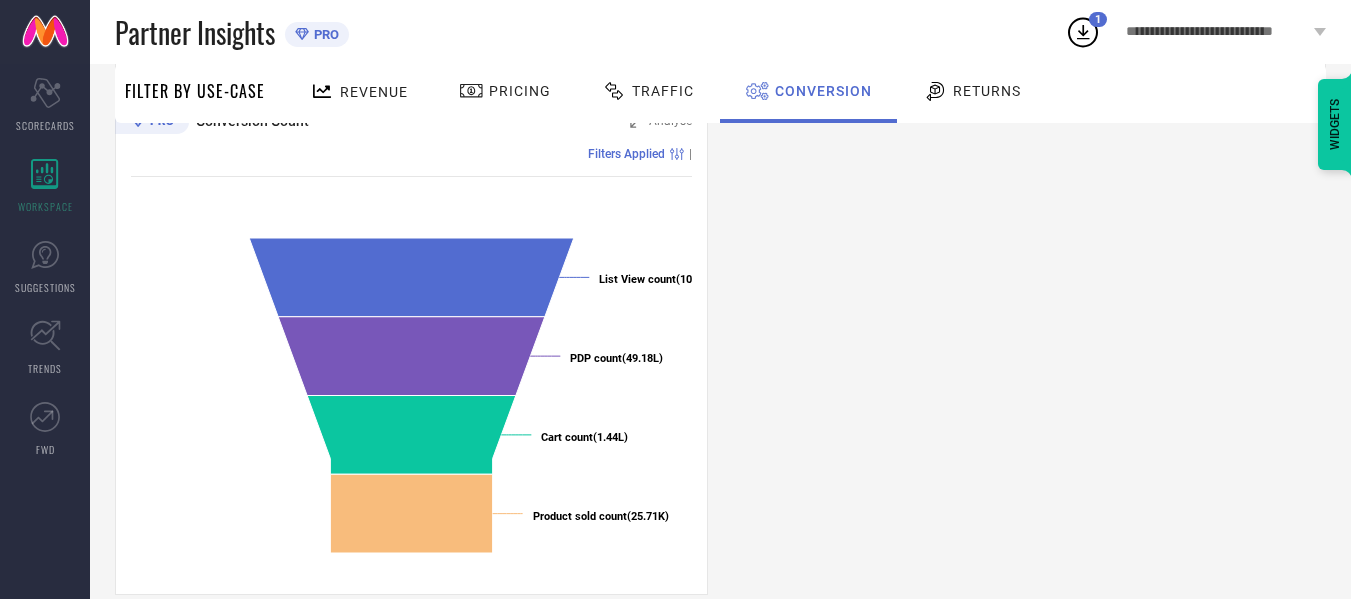scroll, scrollTop: 801, scrollLeft: 0, axis: vertical 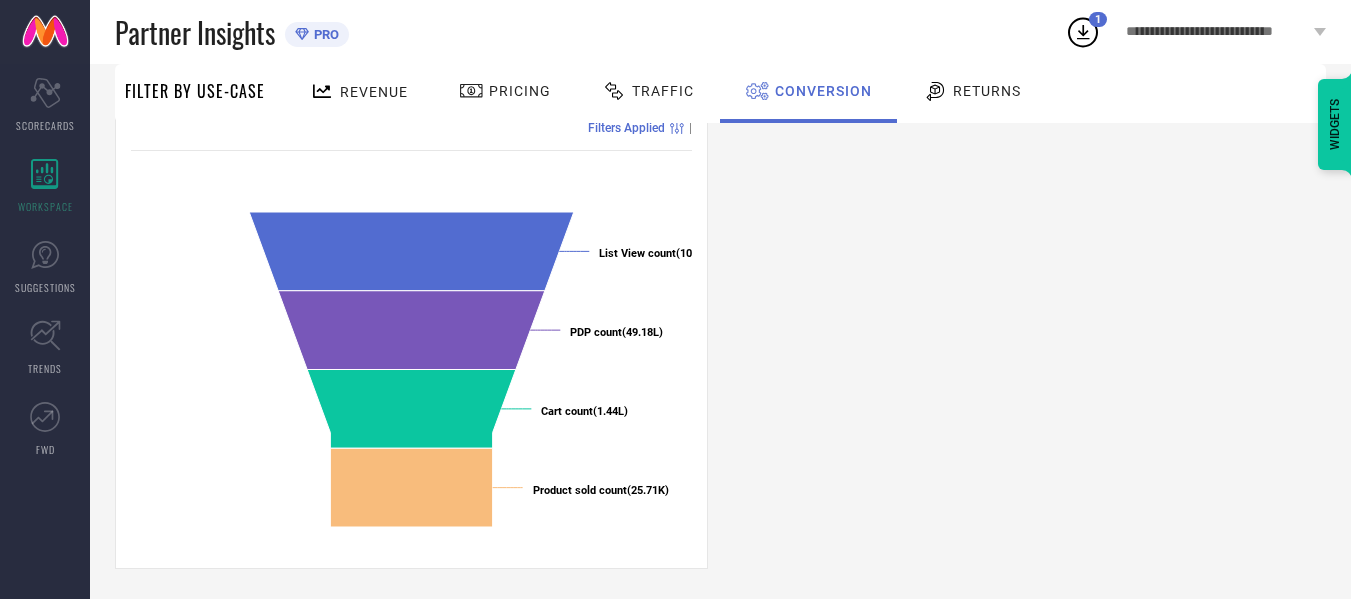 click on "Conversion Ratios Analyse More Filters Applied |  Created with Highcharts 9.3.3 Consumer Funnel List Count List ViewsToPDP PDPToCart CartToOrder COMPETITOR BRANDS GLOBUS ALL BRANDS (ALL) 0 10 % 20 % 30 % Customer Distribution Across Device/OS Analyse More Revenue (% share) Filters Applied |  GLOBUS Created with Highcharts 9.3.3 Unknown : 5.1 % ​ Unknown : 5.1 % Android : 46.0 % ​ Android : 46.0 % IOS : 42.2 % ​ IOS : 42.2 % Mobile Web : 3.3 % ​ Mobile Web : 3.3 % Web : 3.4 % ​ Web : 3.4 % Conversion Count Analyse Filters Applied |  Created with Highcharts 9.3.3 List View count (10.44Cr) ​ List View count (10.44Cr) PDP count (49.18L) ​ PDP count (49.18L) Cart count (1.44L) ​ Cart count (1.44L) Product sold count (25.71K) ​ Product sold count (25.71K) Cart count ● Count:  1,43,780" at bounding box center (720, 56) 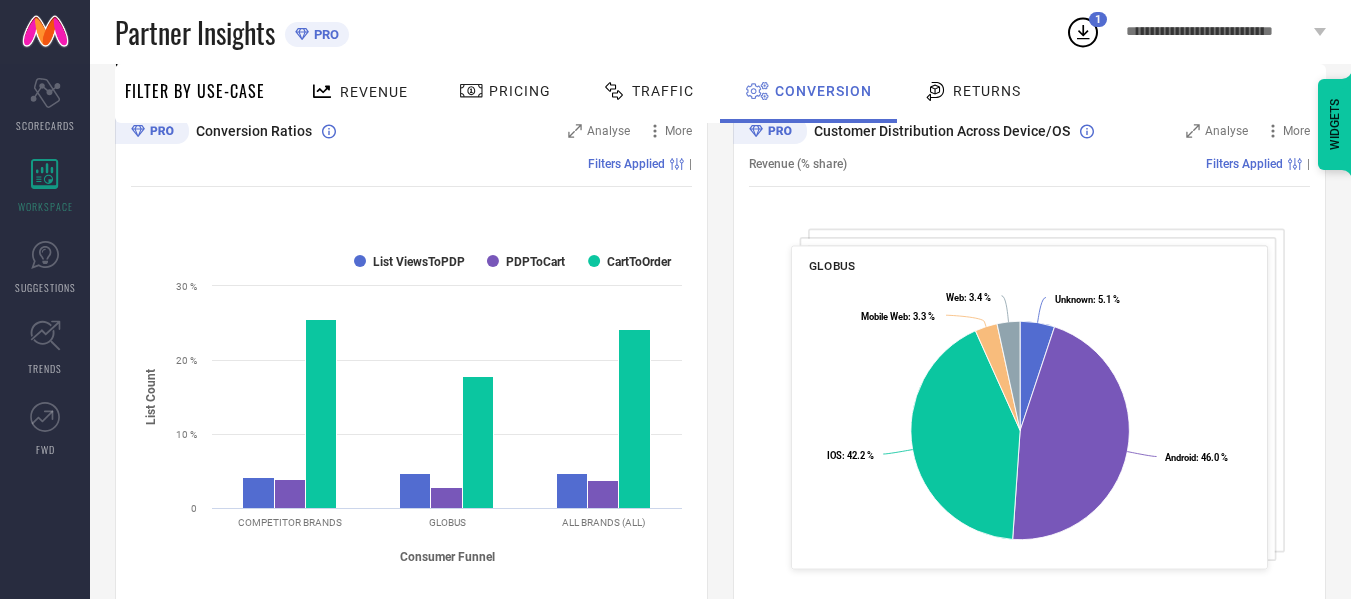 scroll, scrollTop: 0, scrollLeft: 0, axis: both 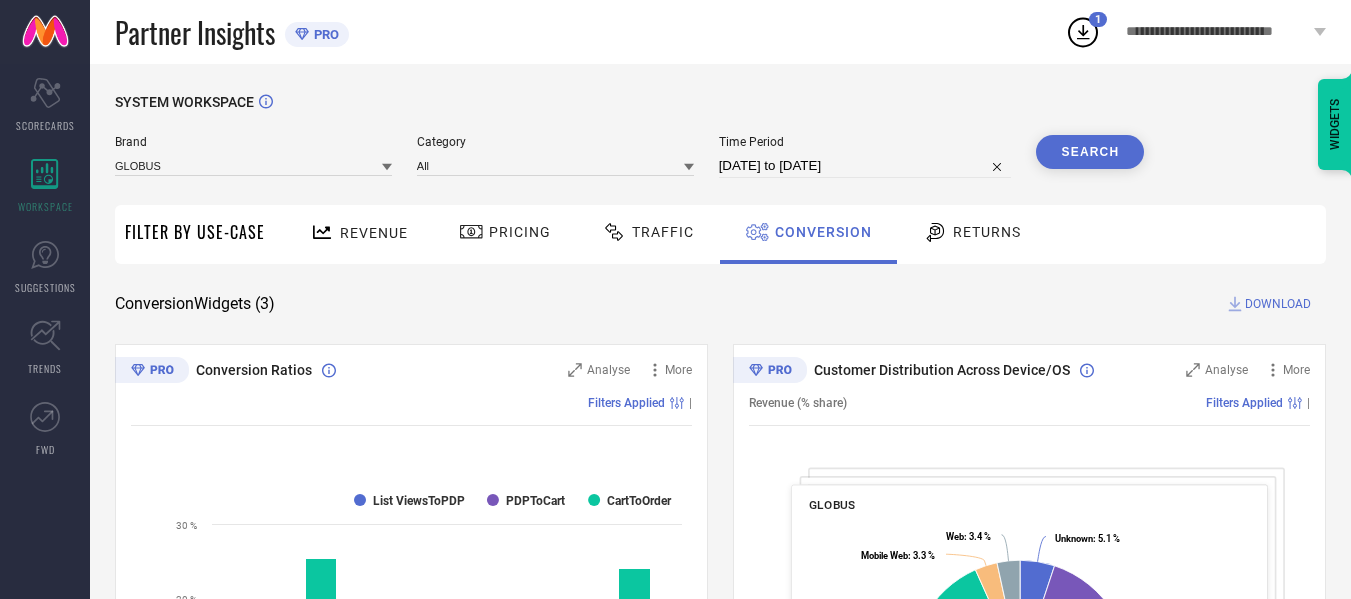 select on "6" 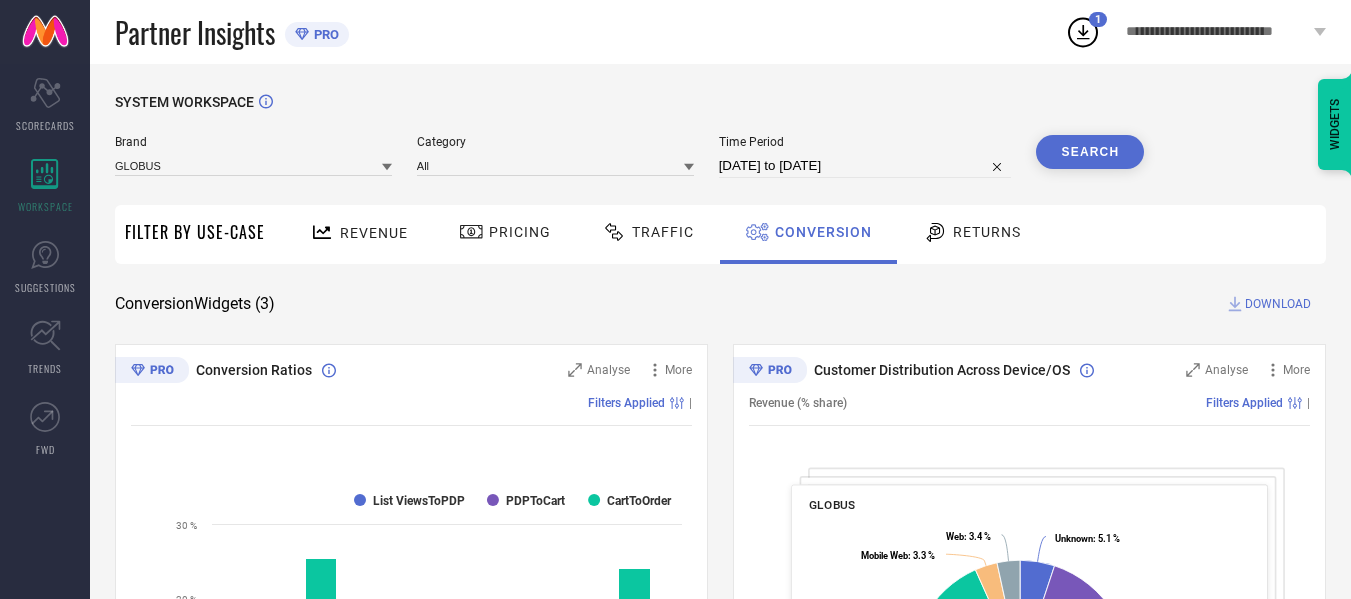 select on "2025" 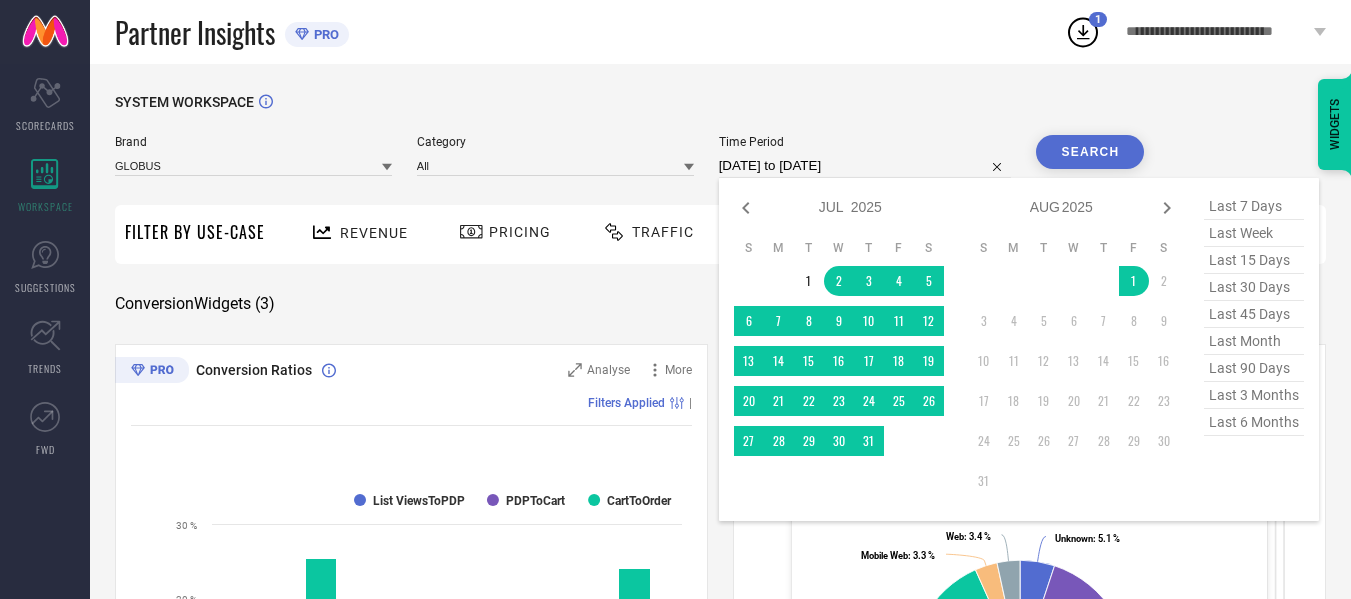 click on "[DATE] to [DATE]" at bounding box center [865, 166] 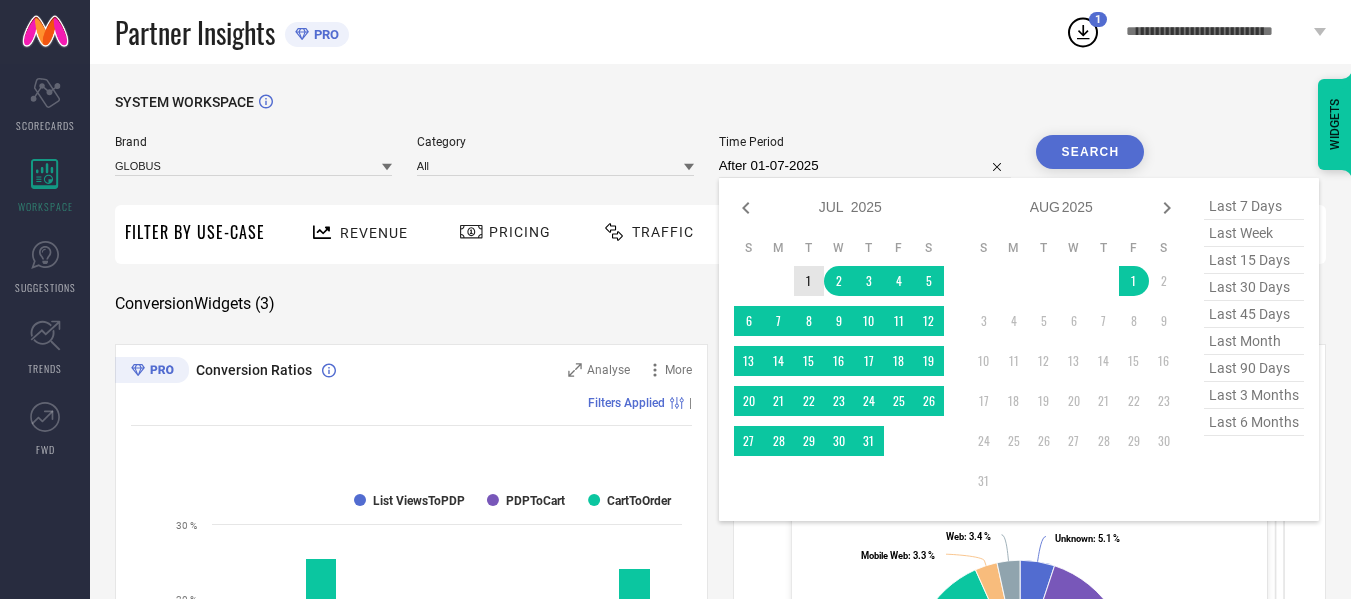 click on "1" at bounding box center [809, 281] 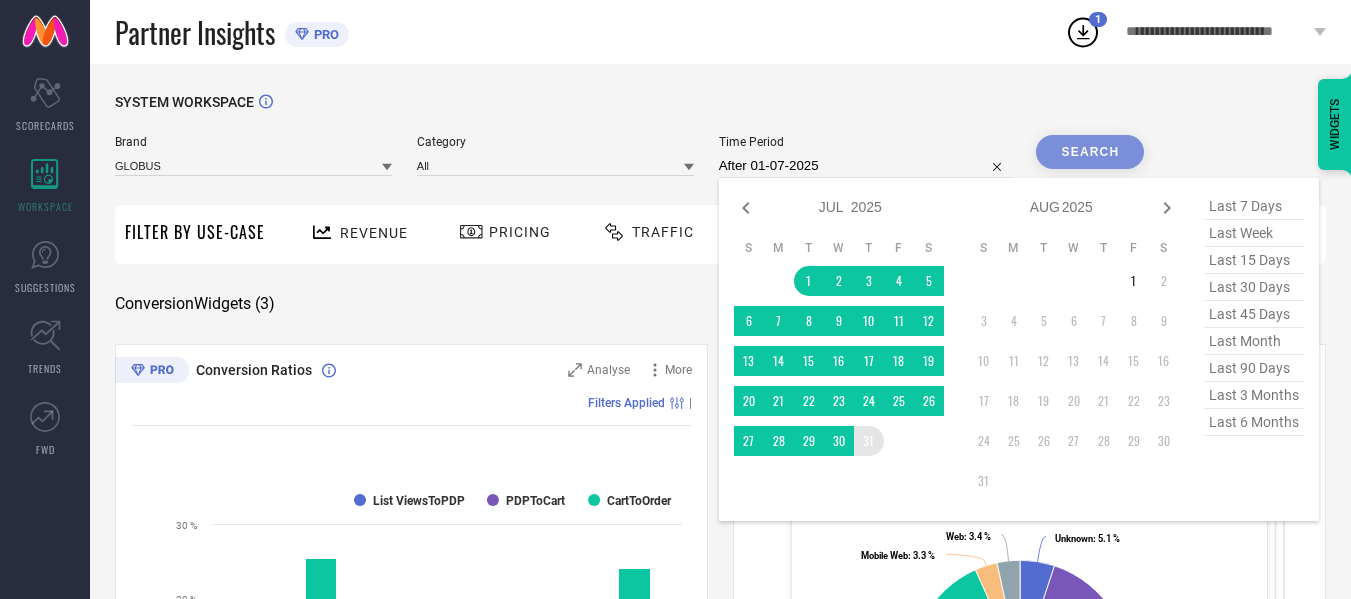 type on "01-07-2025 to 31-07-2025" 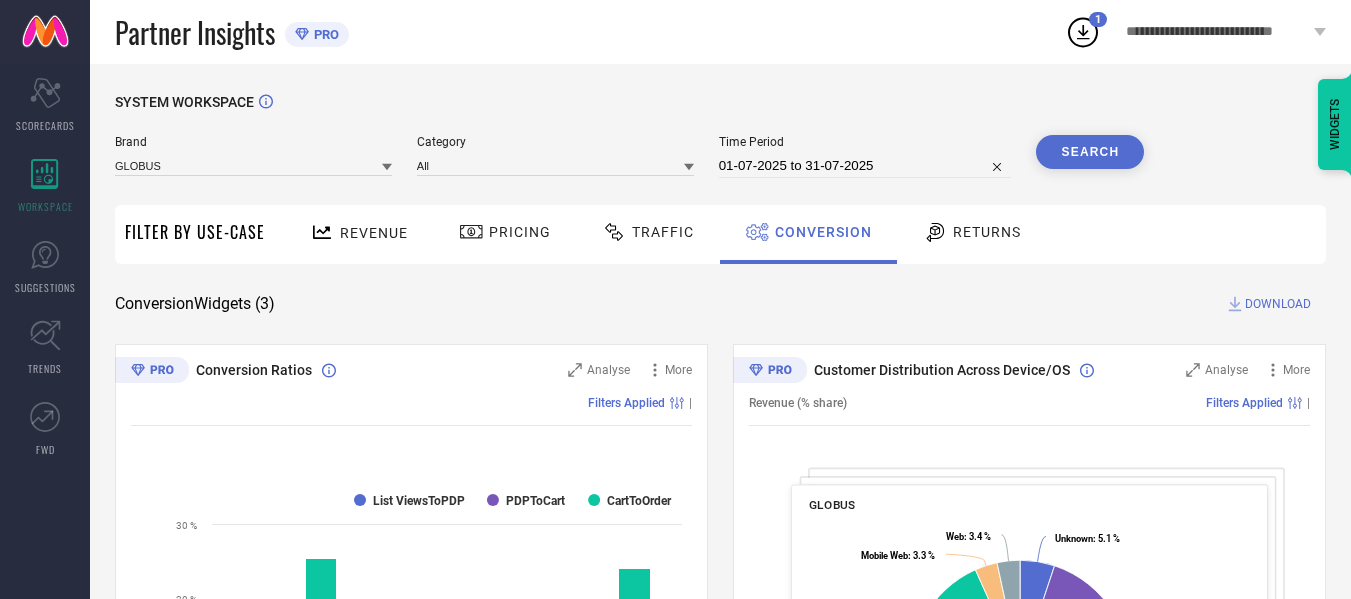 click on "Search" at bounding box center (1090, 152) 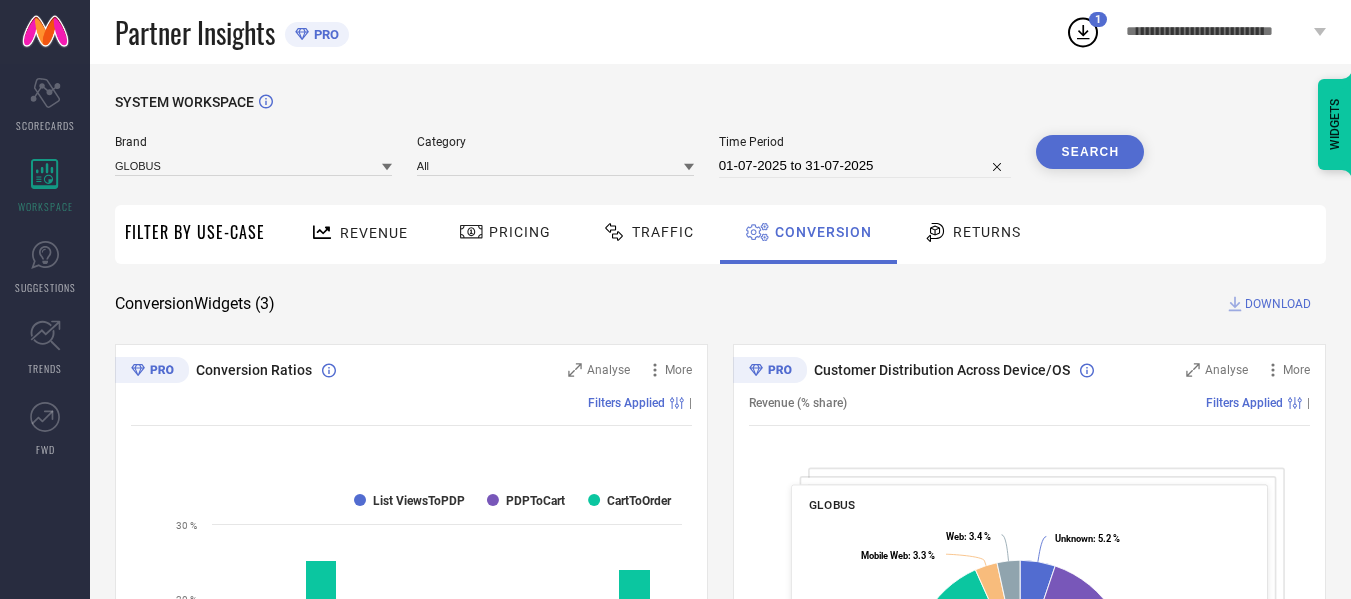 click 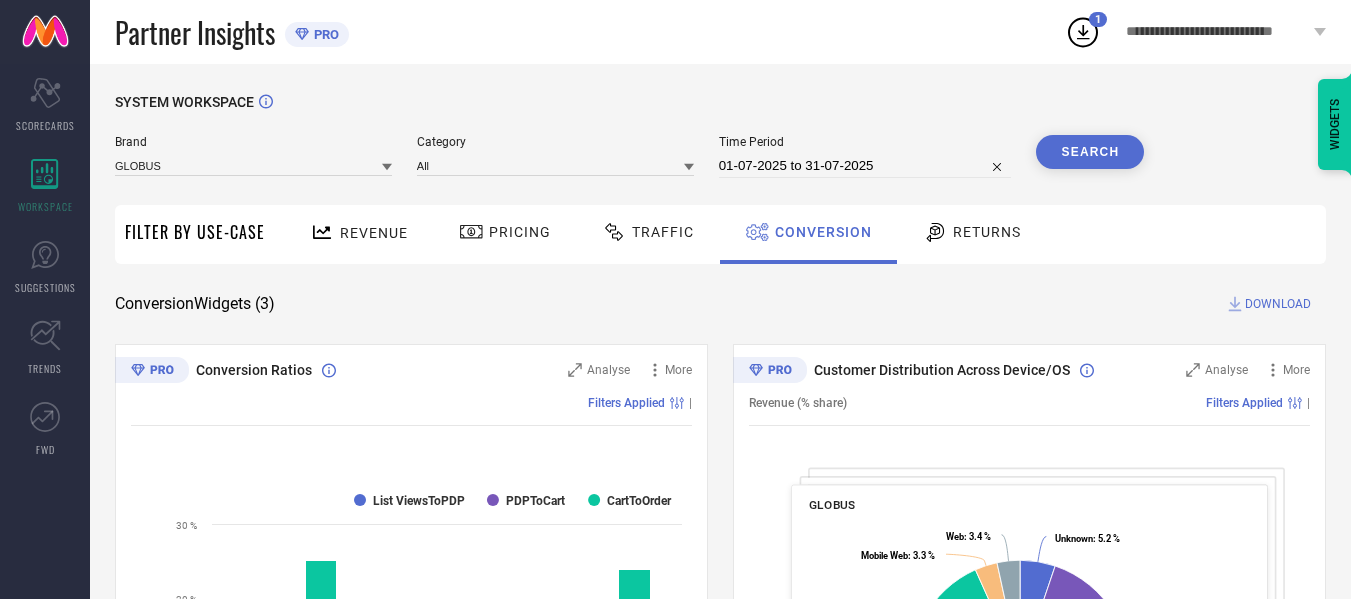 click on "DOWNLOAD" at bounding box center [1278, 304] 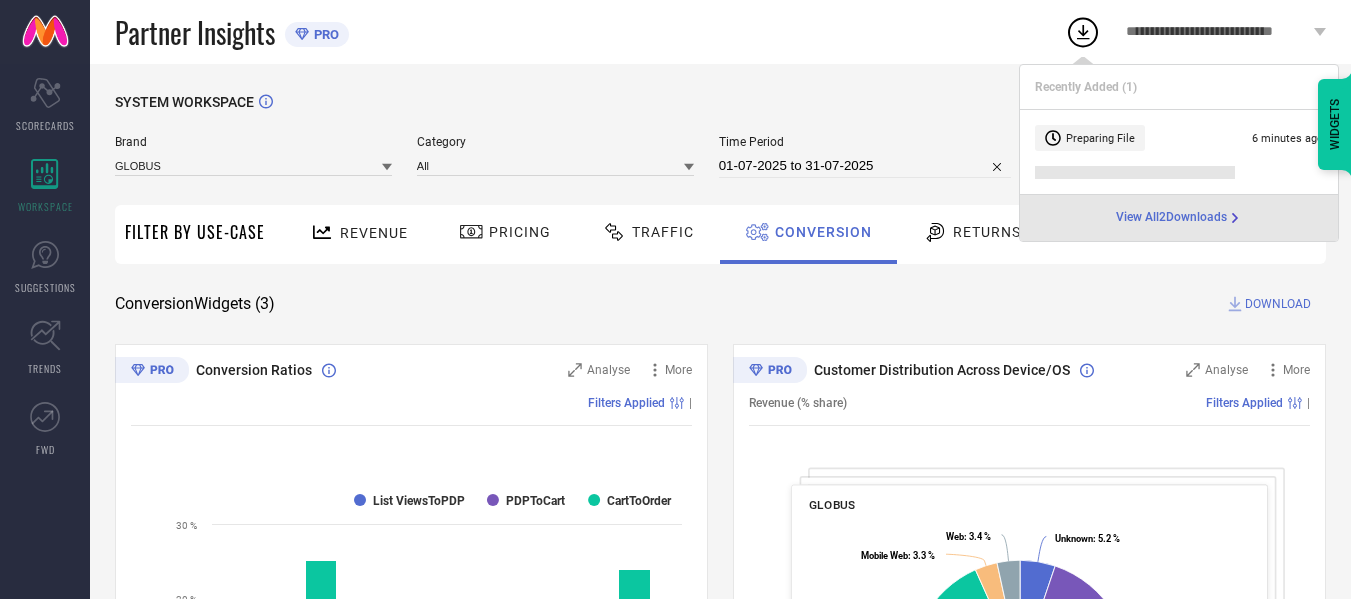 click on "View All  2  Downloads" at bounding box center (1171, 218) 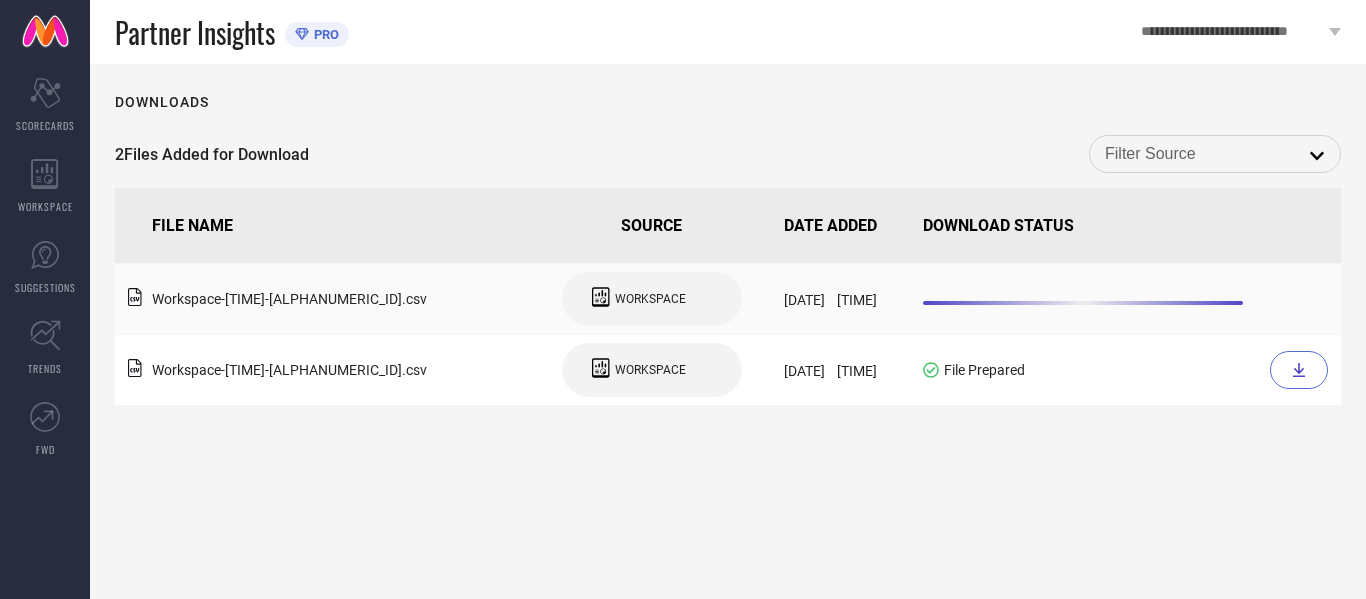 click at bounding box center (1128, 299) 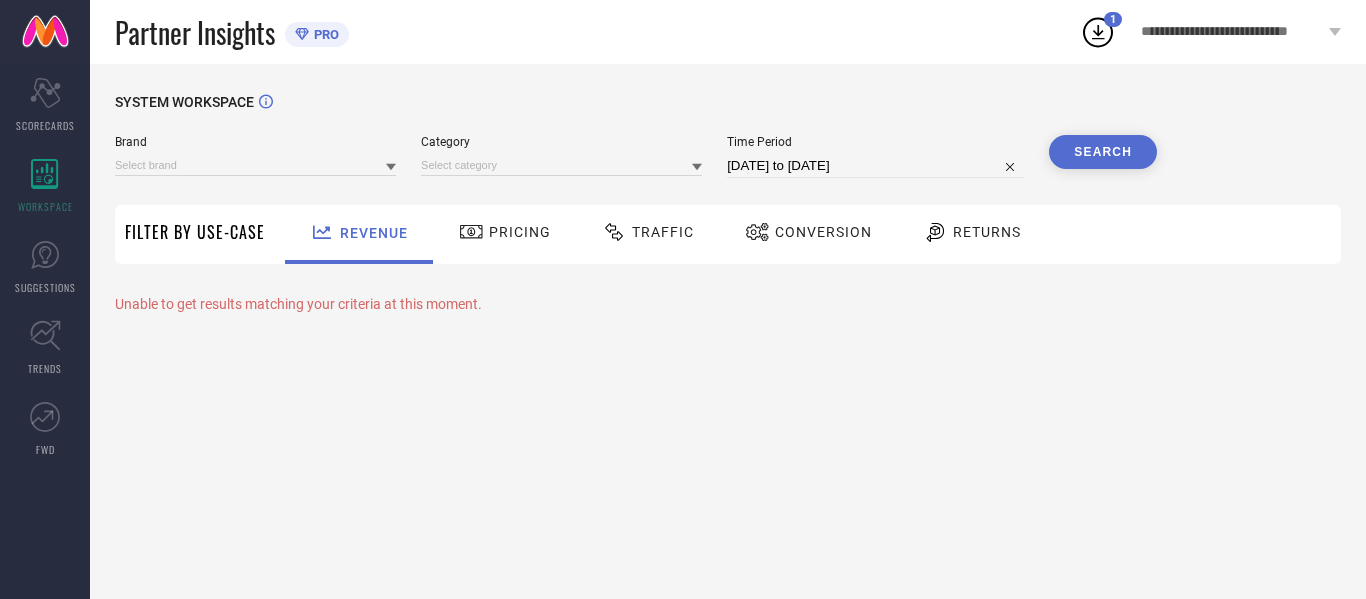 type on "GLOBUS" 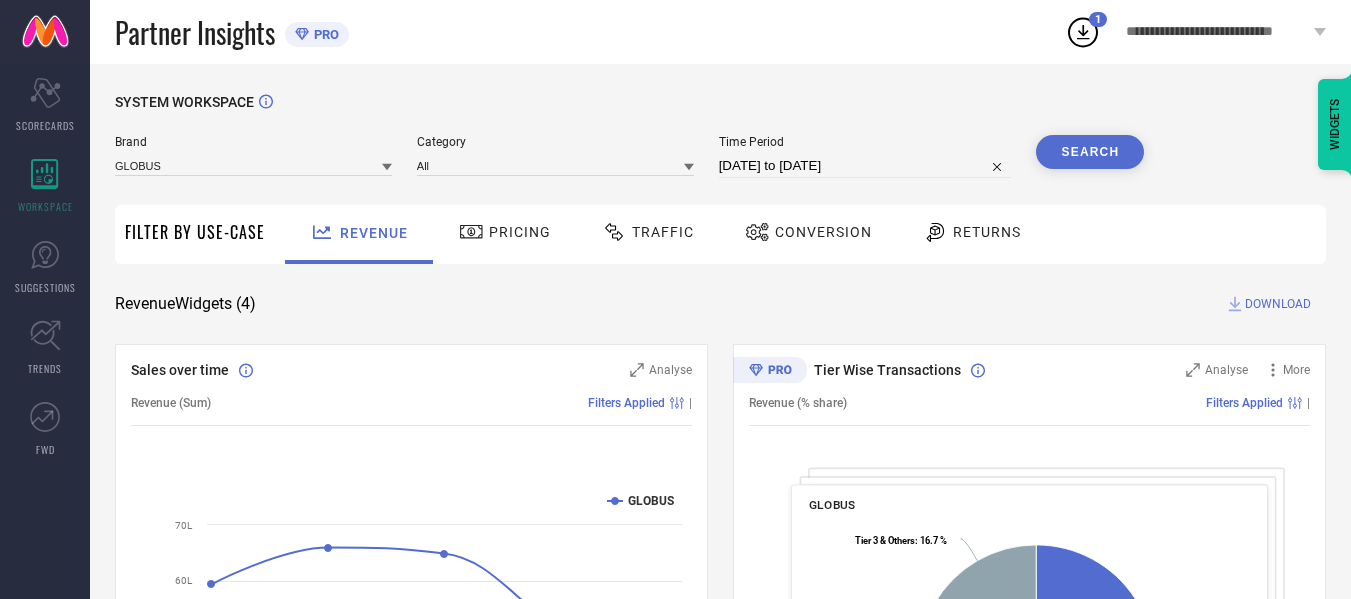 click on "Conversion" at bounding box center (823, 232) 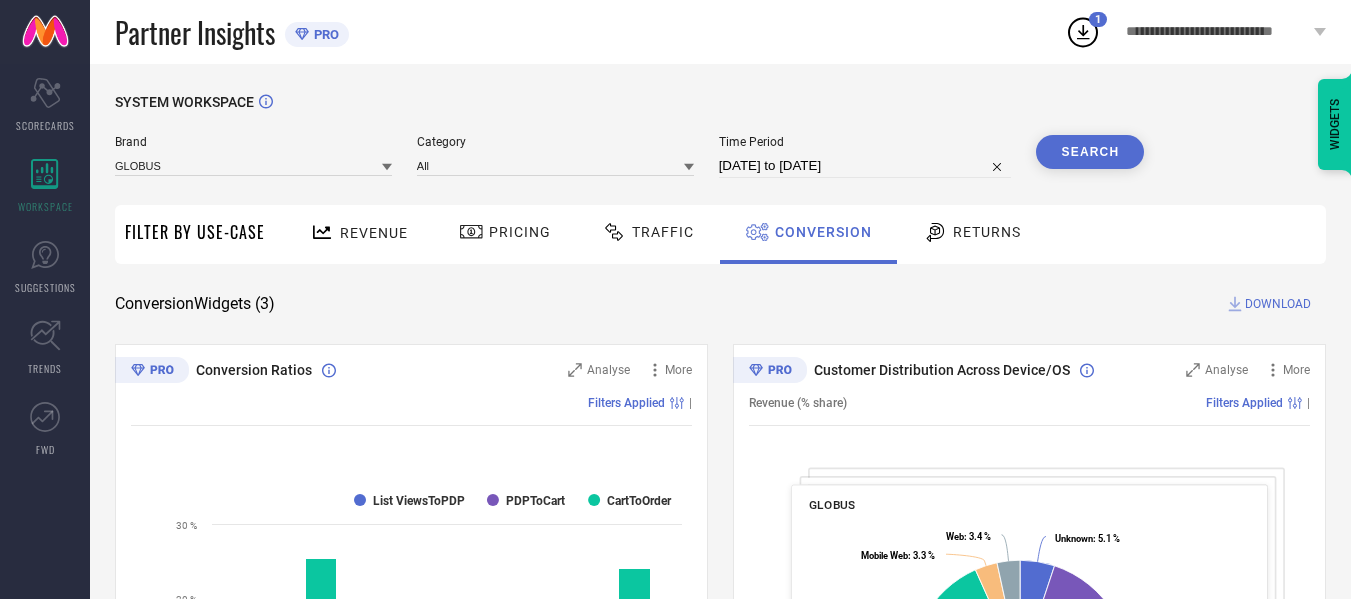 select on "6" 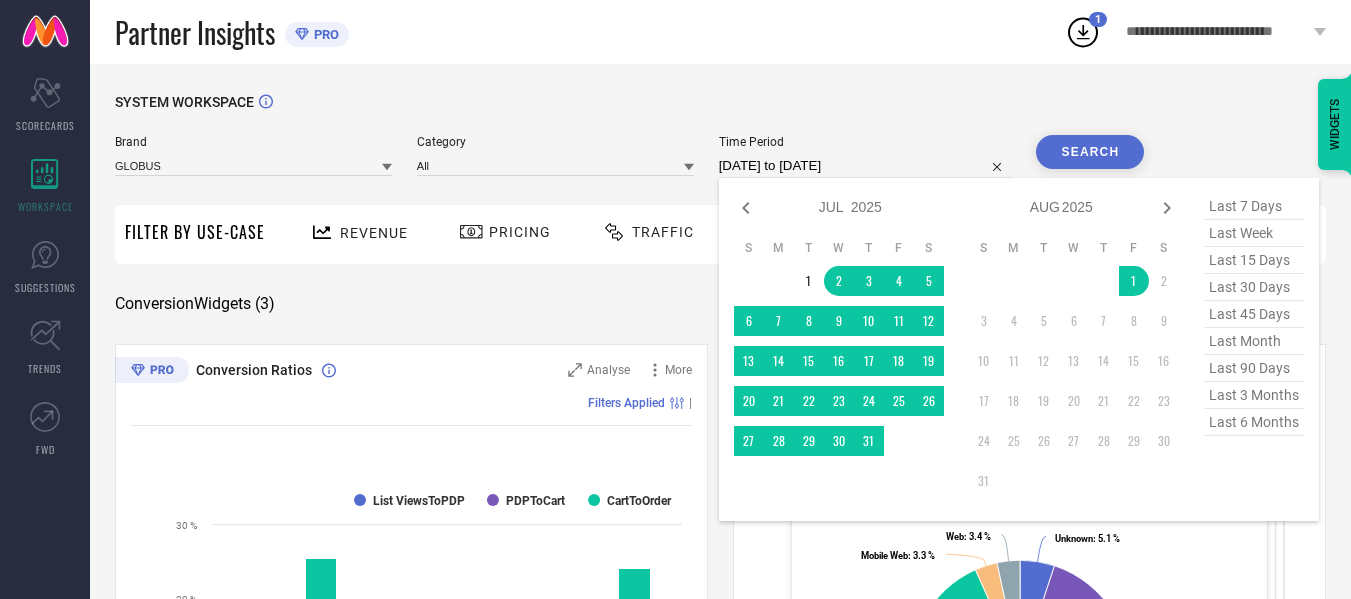 click on "[DATE] to [DATE]" at bounding box center [865, 166] 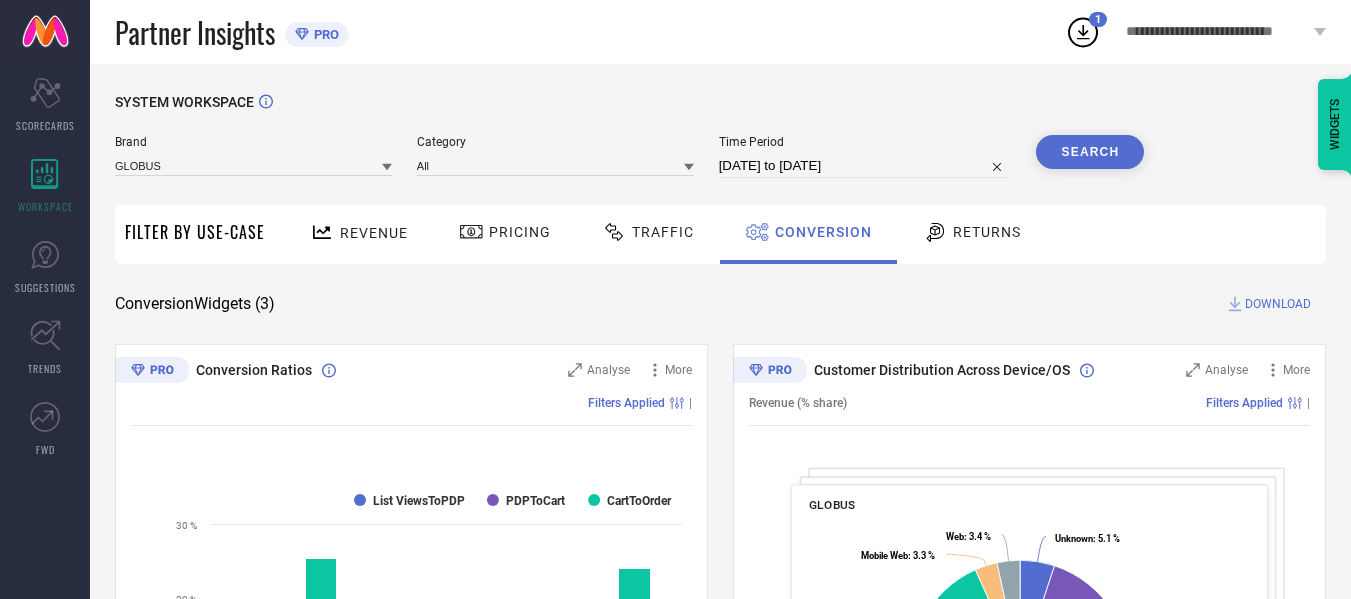 click 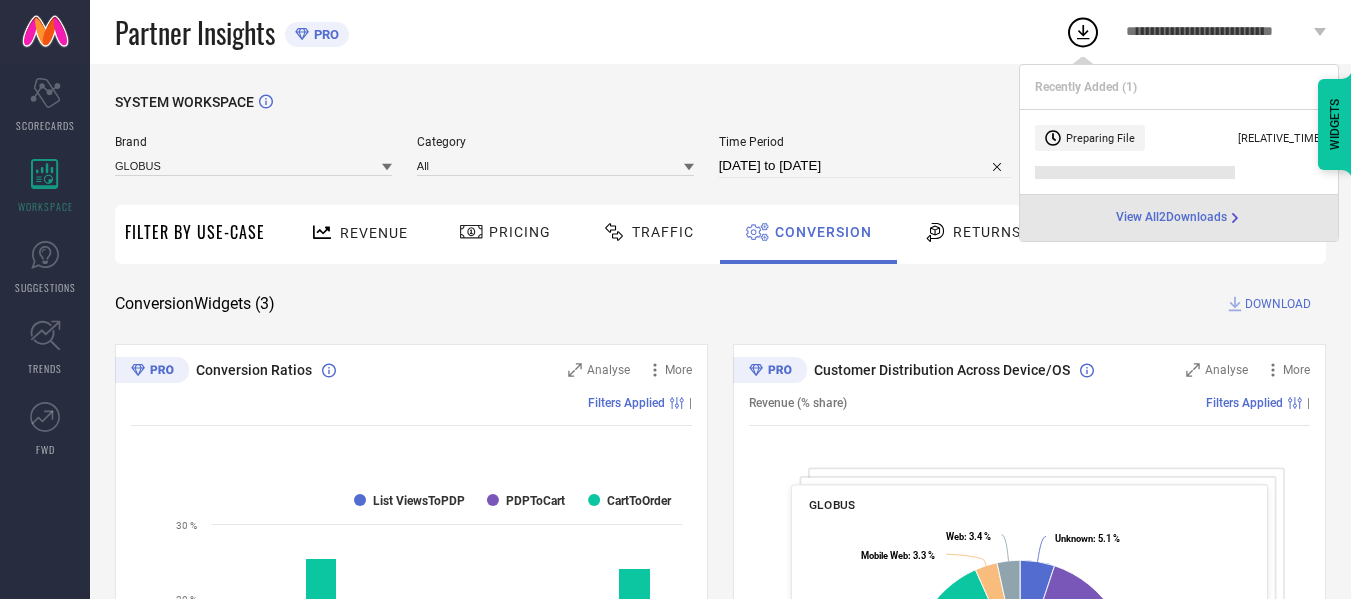 click on "View All  2  Downloads" at bounding box center [1171, 218] 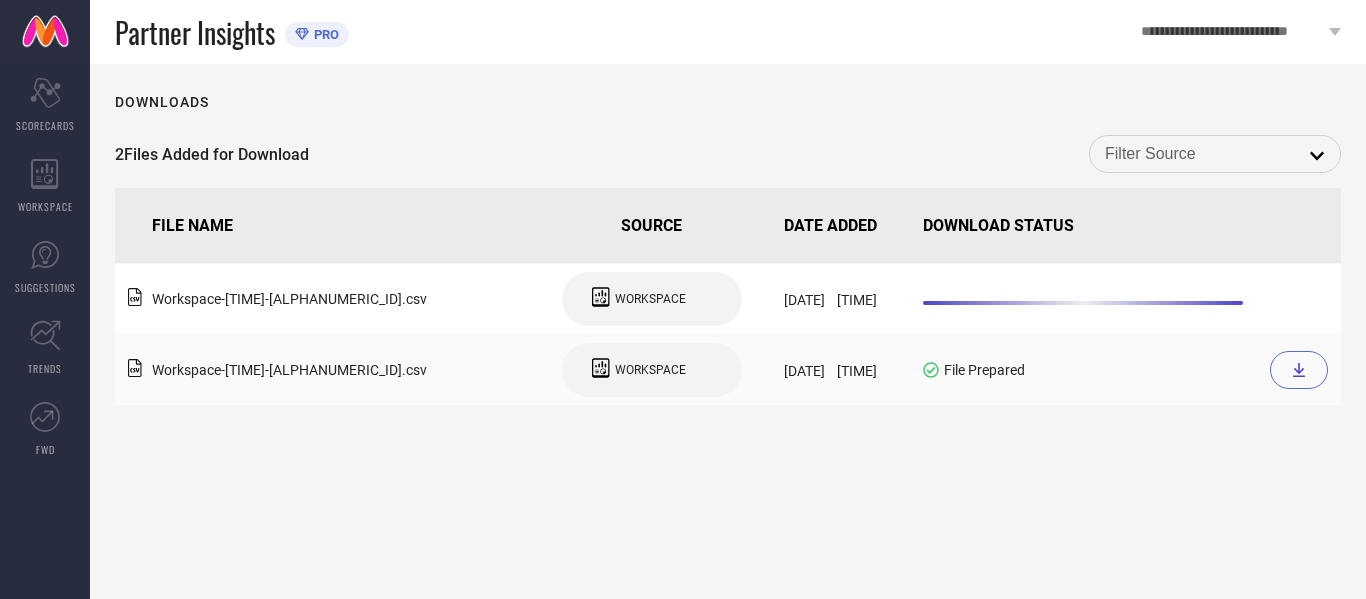 click at bounding box center (1299, 370) 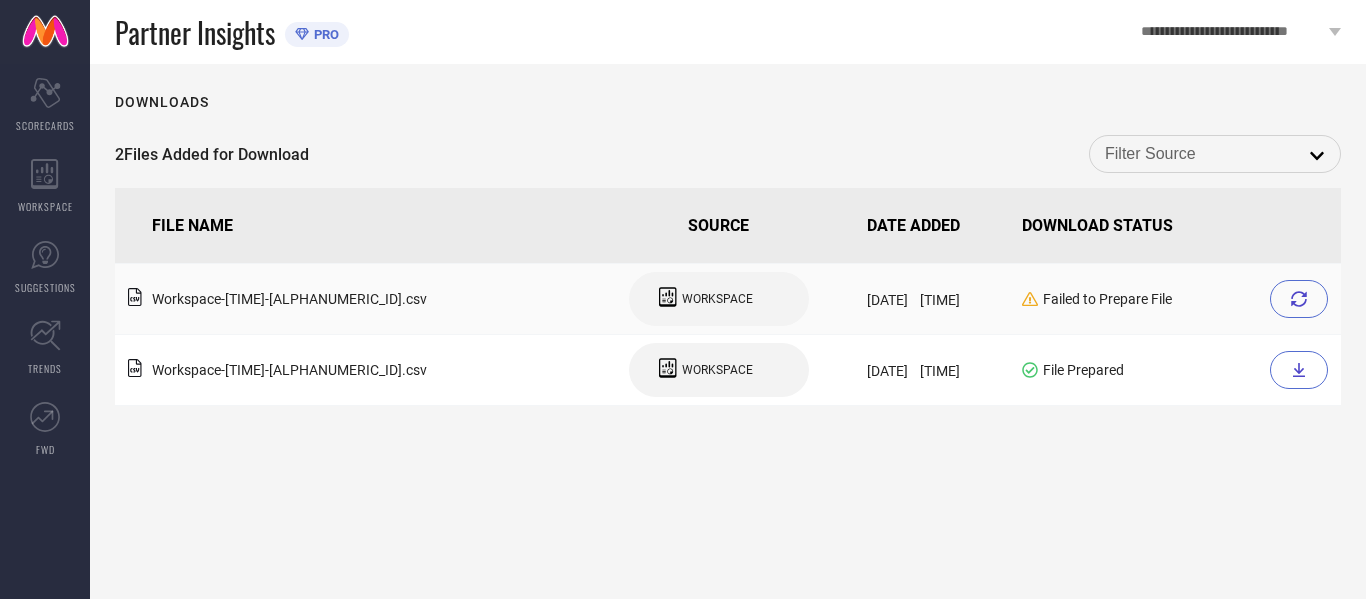 click 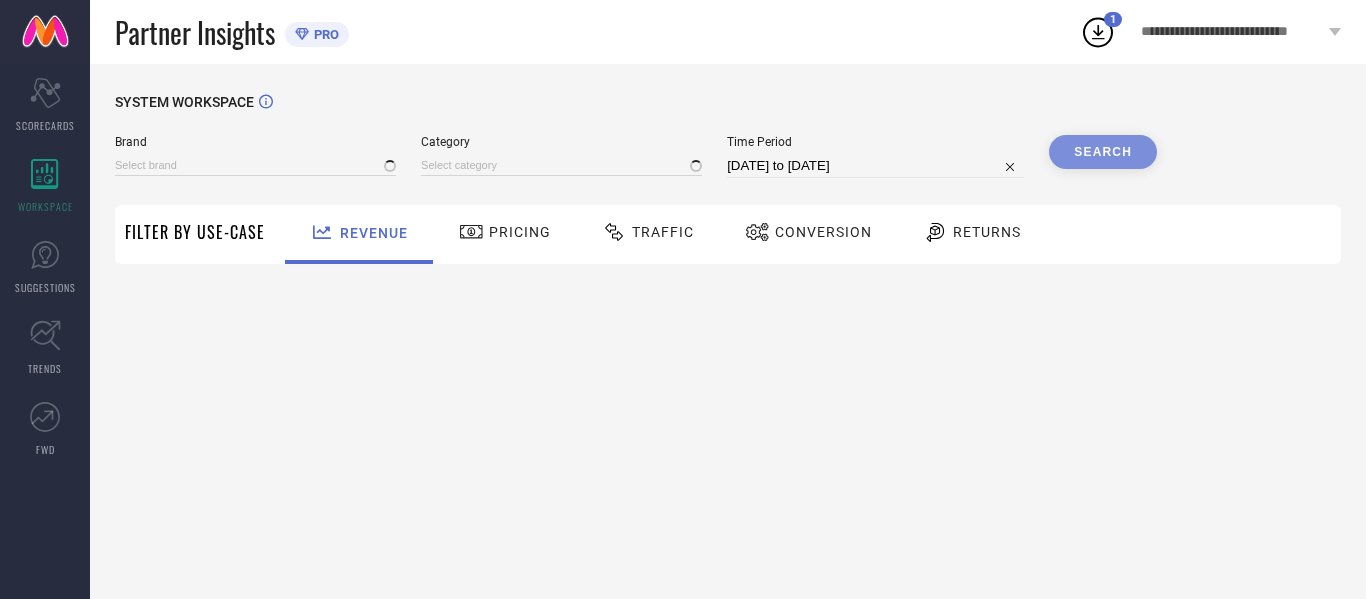 type on "GLOBUS" 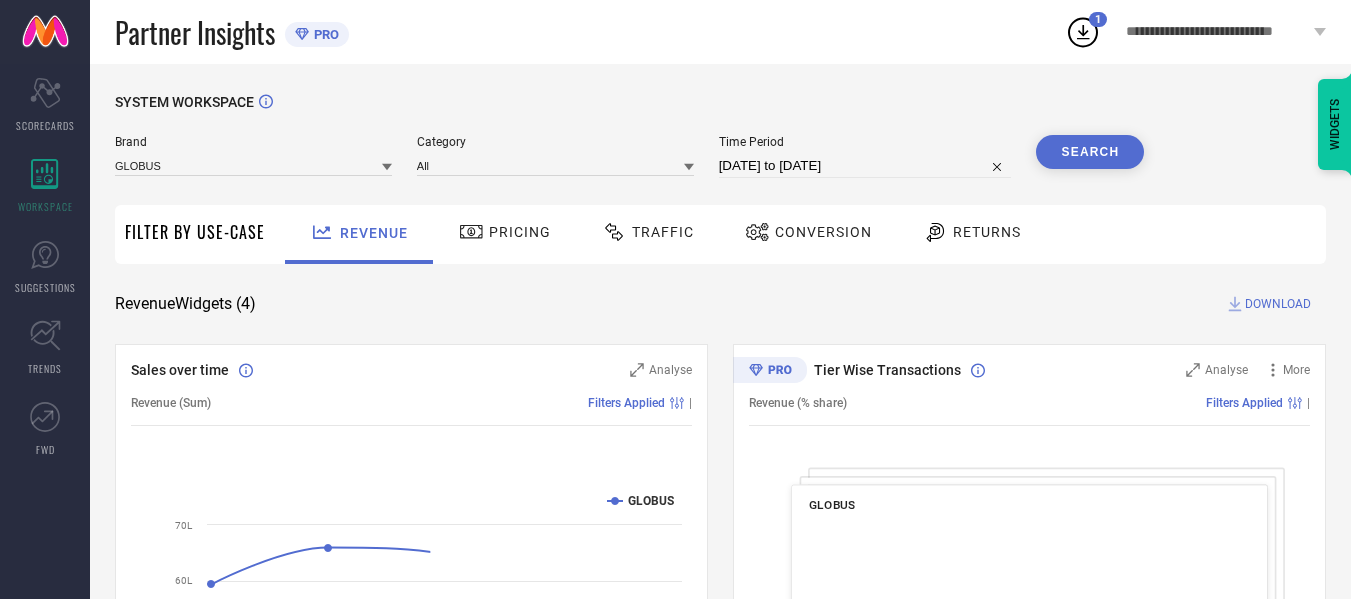 click on "Conversion" at bounding box center [823, 232] 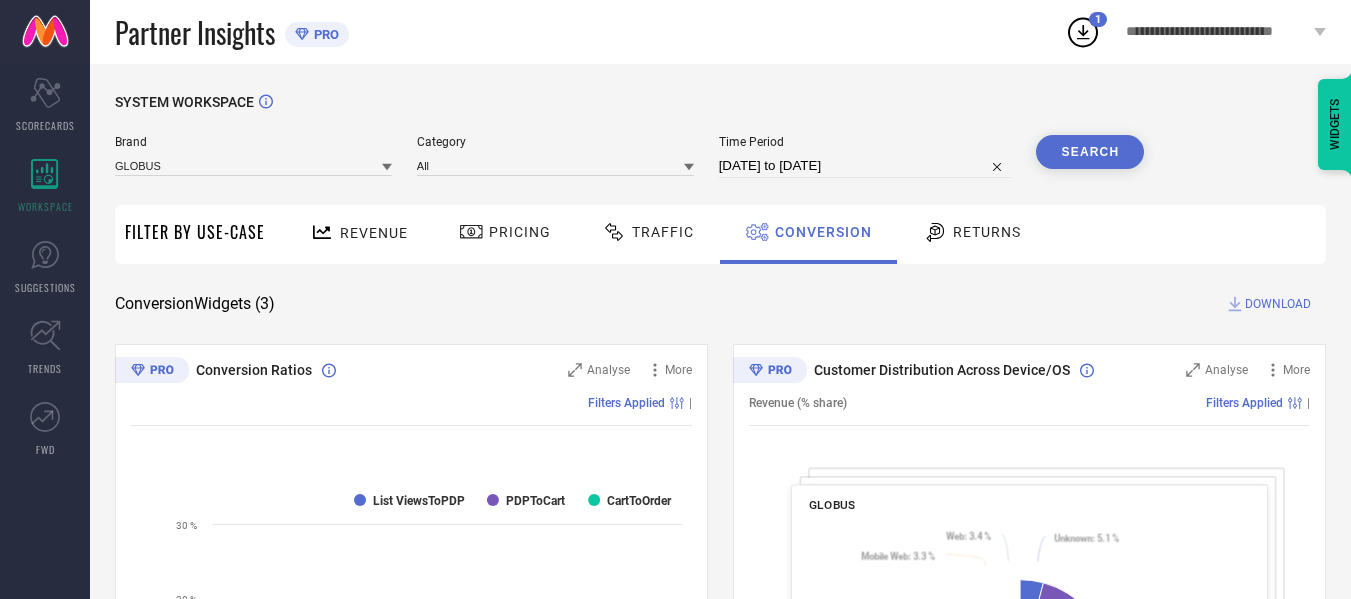 select on "6" 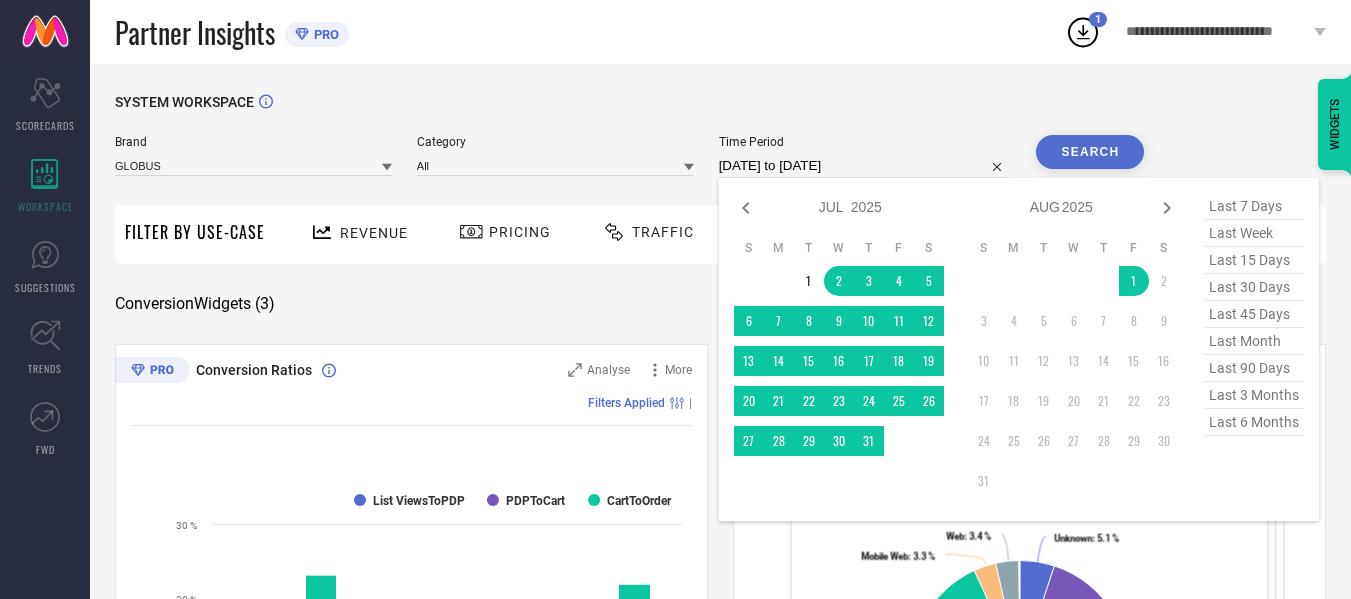 click on "[DATE] to [DATE]" at bounding box center (865, 166) 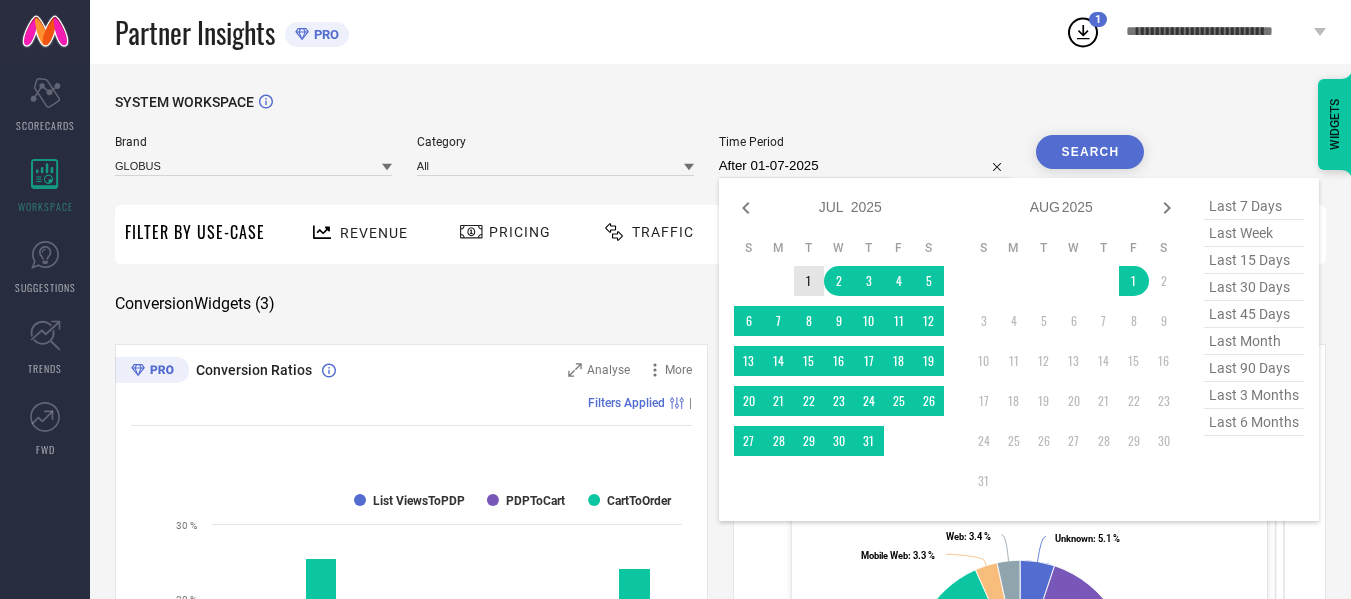 click on "1" at bounding box center (809, 281) 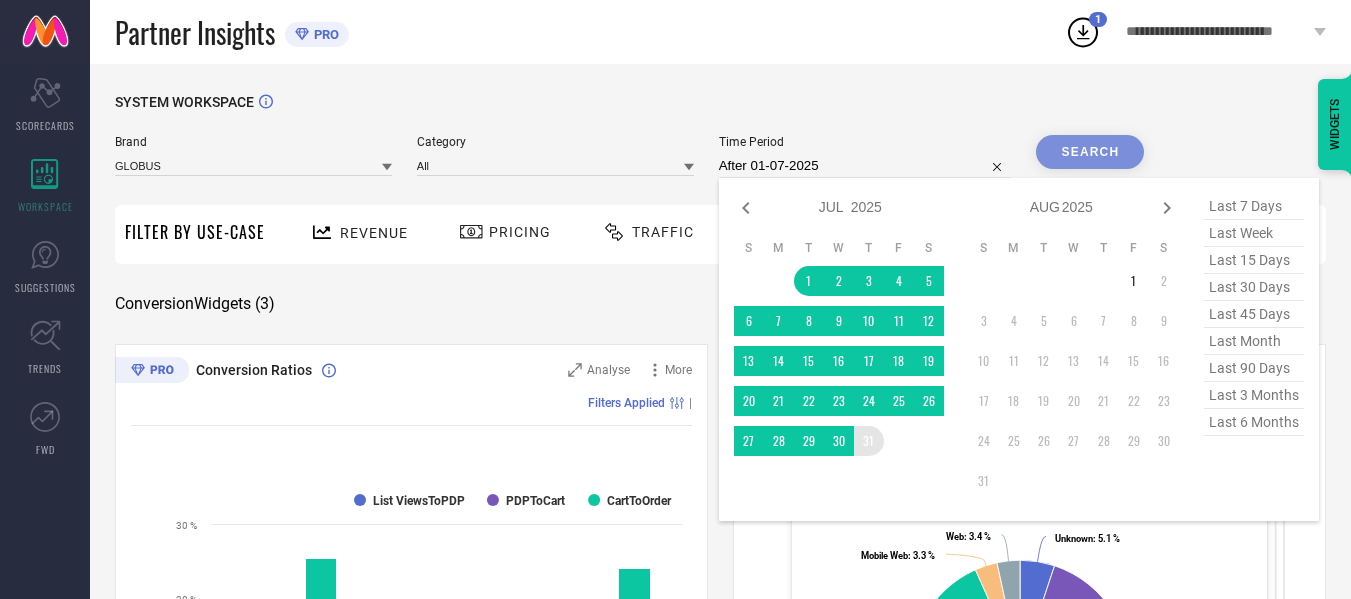 type on "01-07-2025 to 31-07-2025" 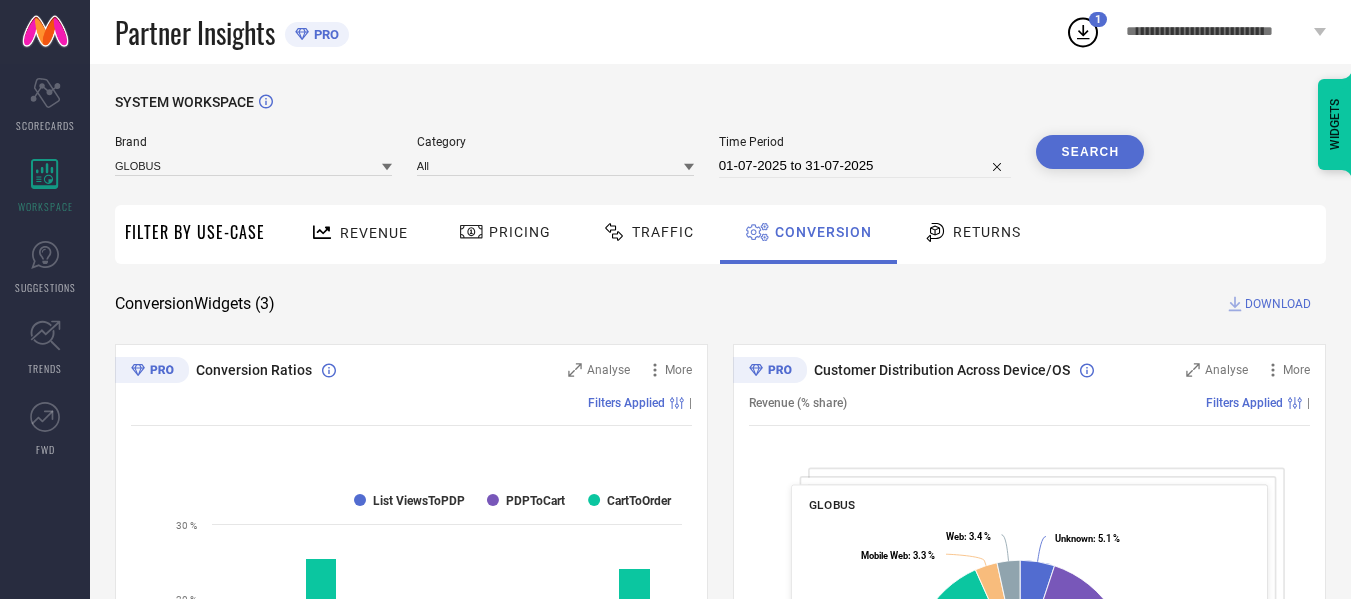 click on "Search" at bounding box center (1090, 152) 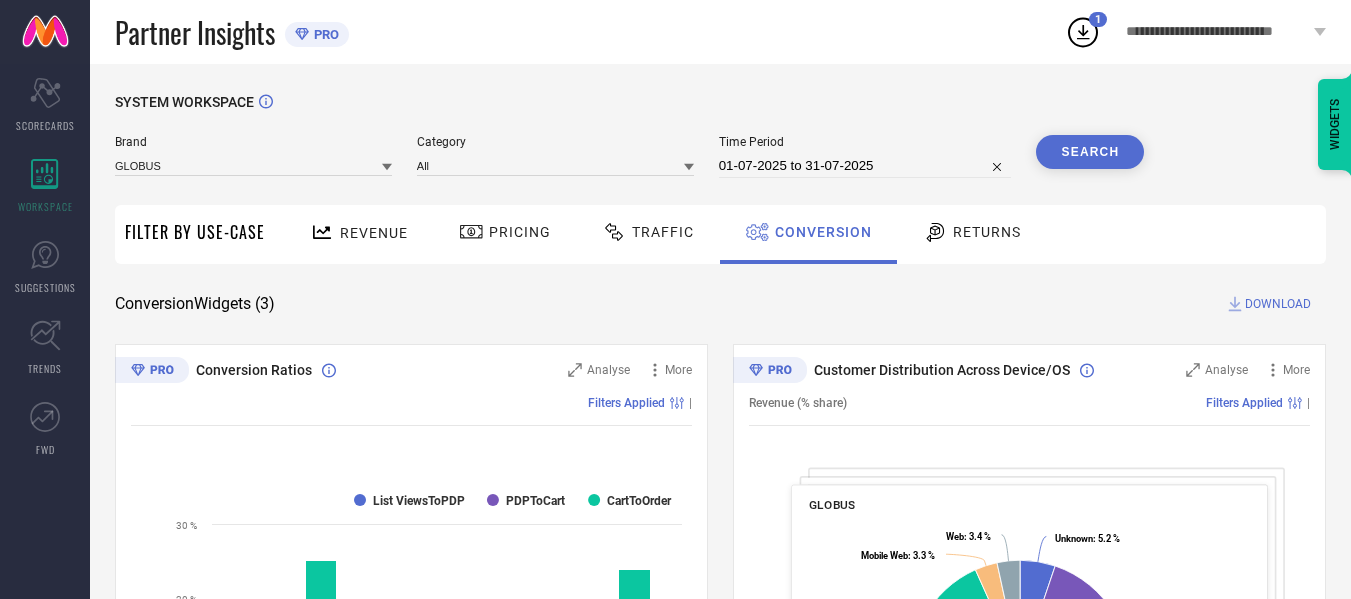 click 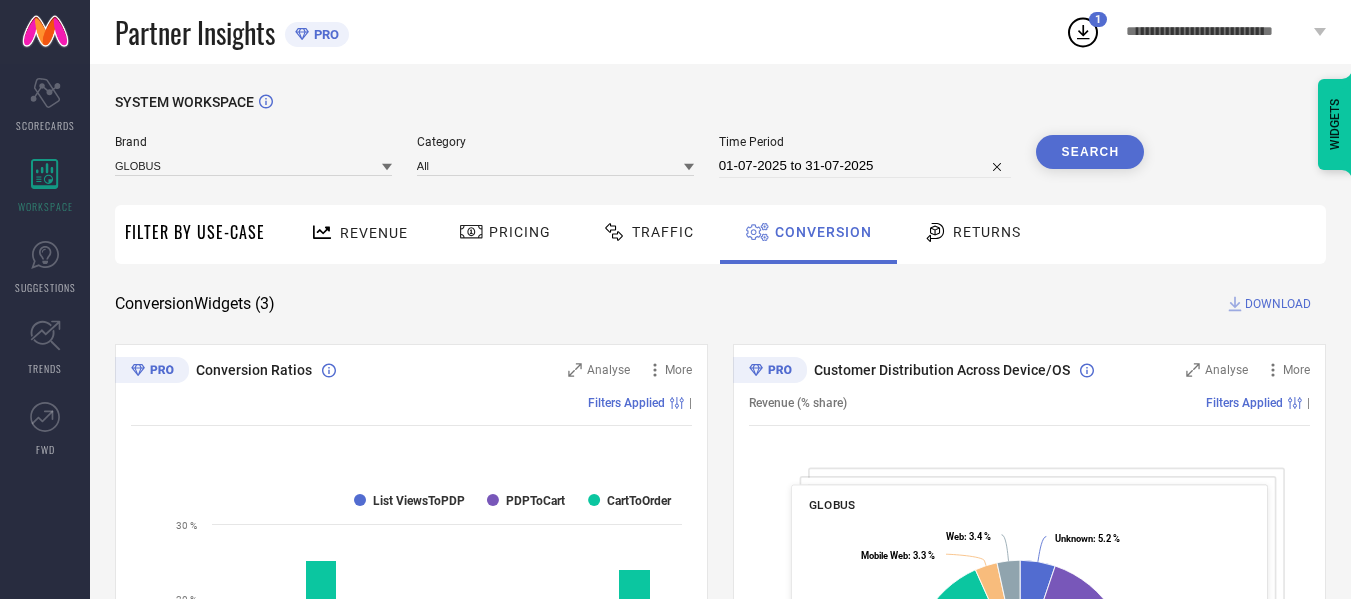 click on "DOWNLOAD" at bounding box center [1278, 304] 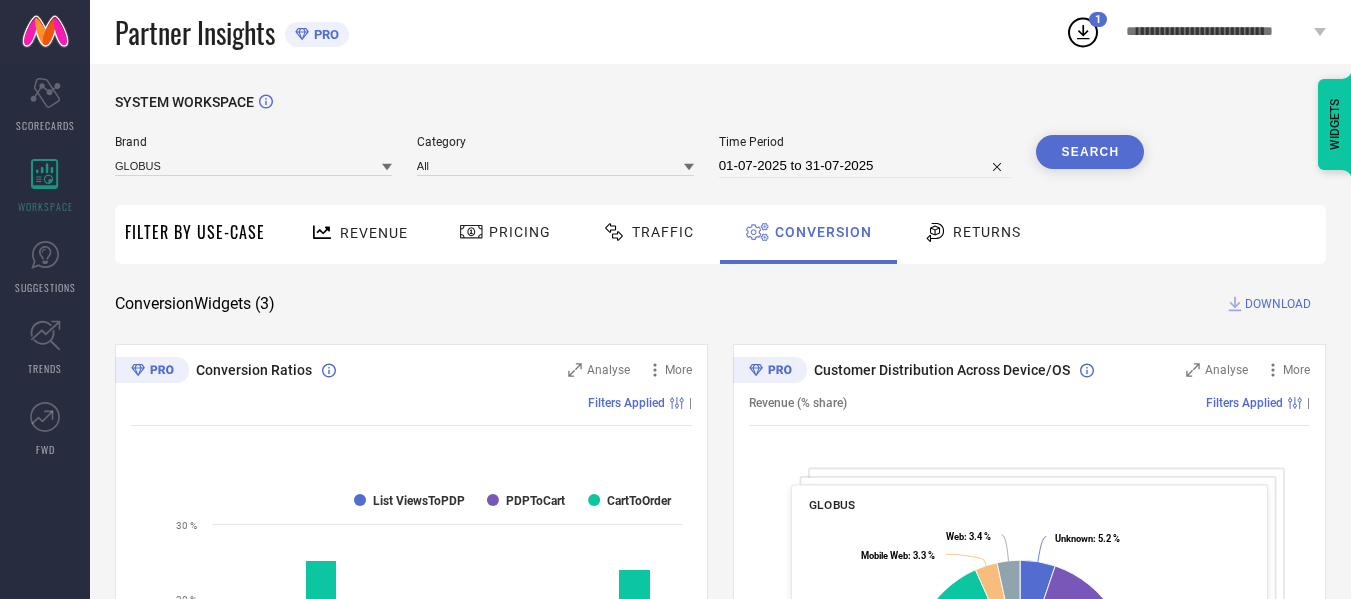click on "DOWNLOAD" at bounding box center [1278, 304] 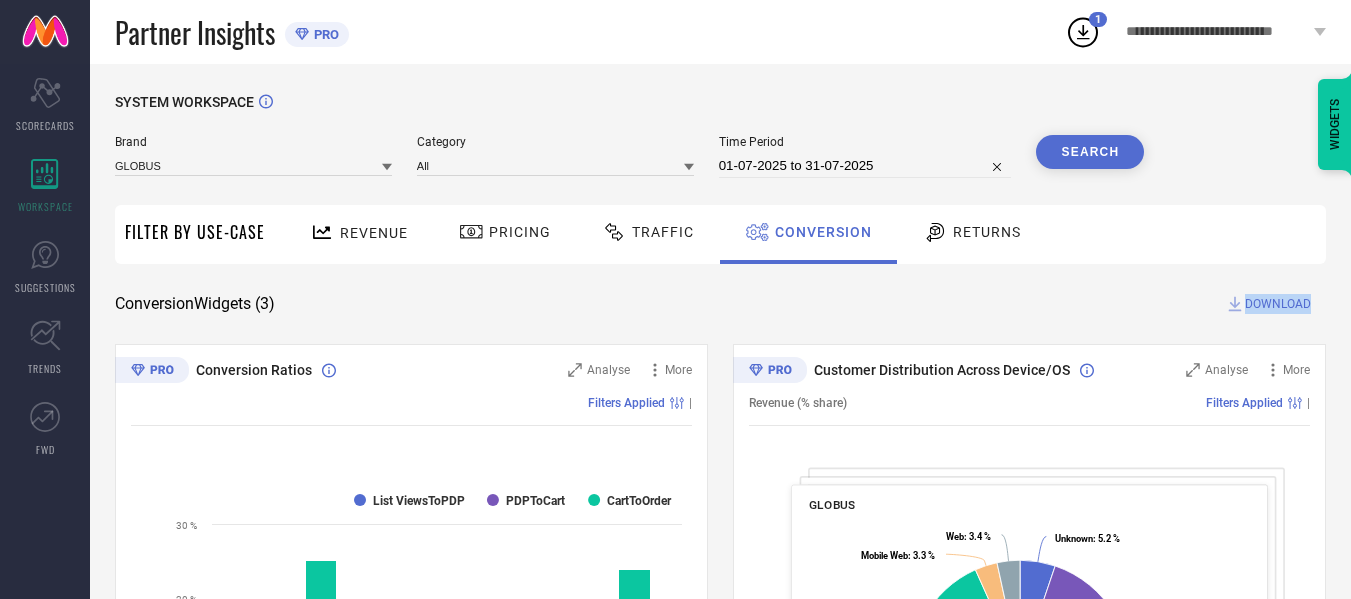 click on "DOWNLOAD" at bounding box center (1278, 304) 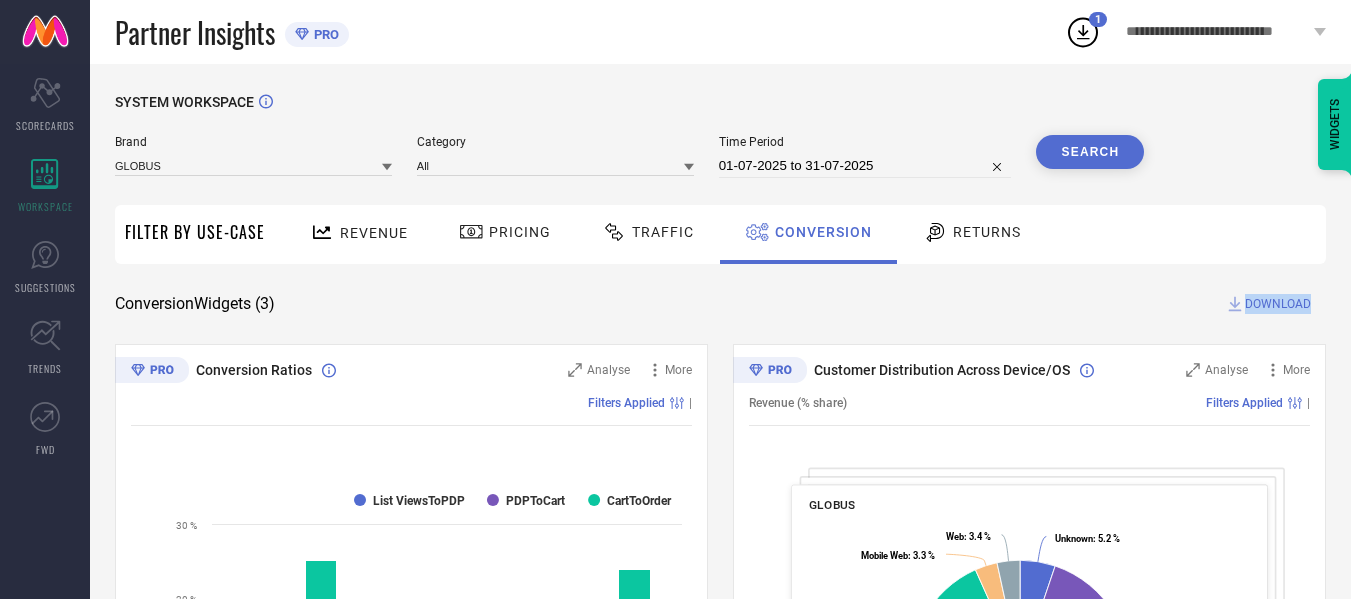 click on "DOWNLOAD" at bounding box center (1278, 304) 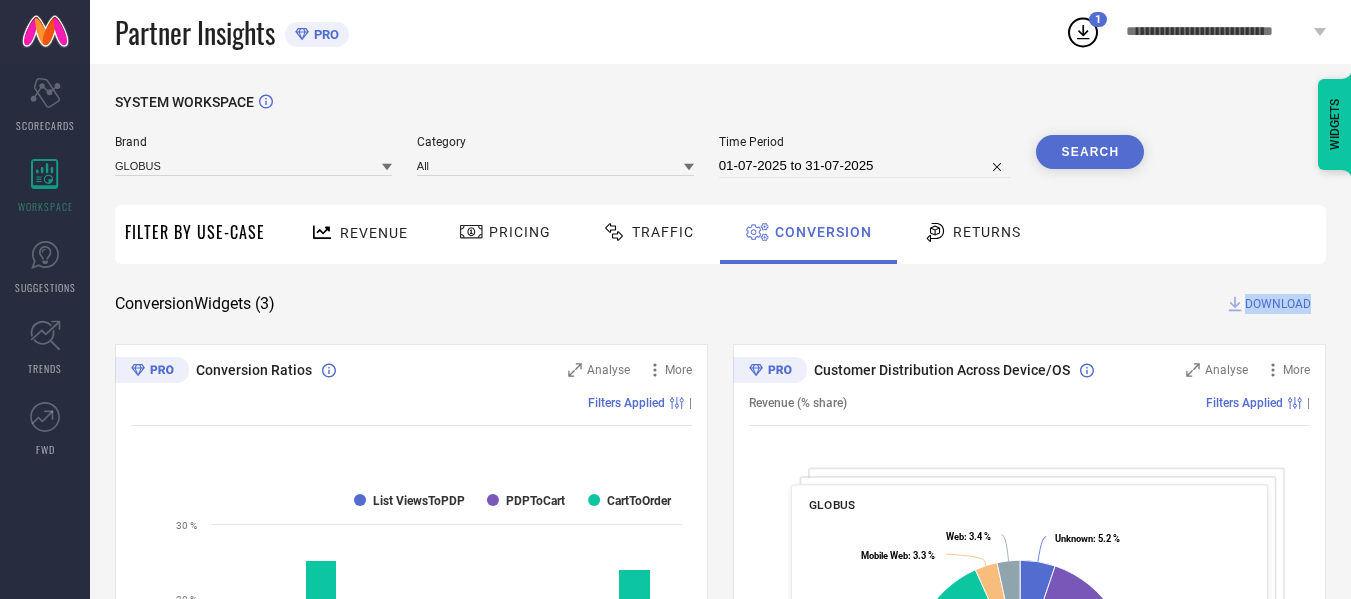 click on "DOWNLOAD" at bounding box center [1278, 304] 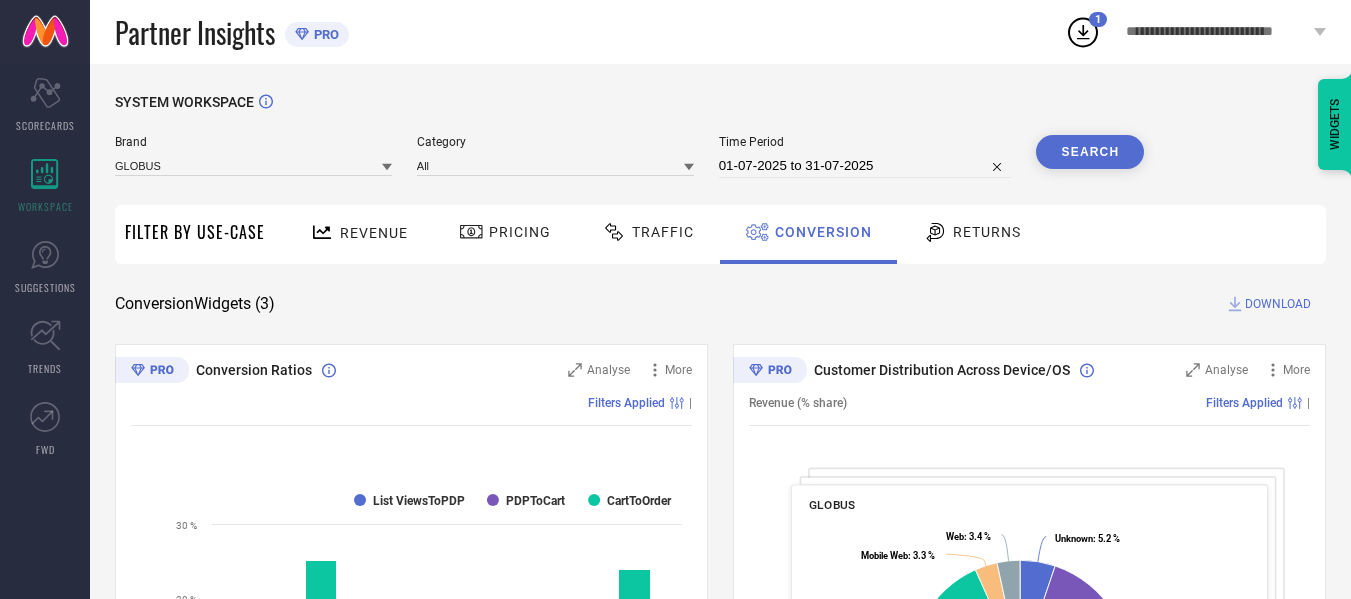 click on "**********" at bounding box center (1226, 32) 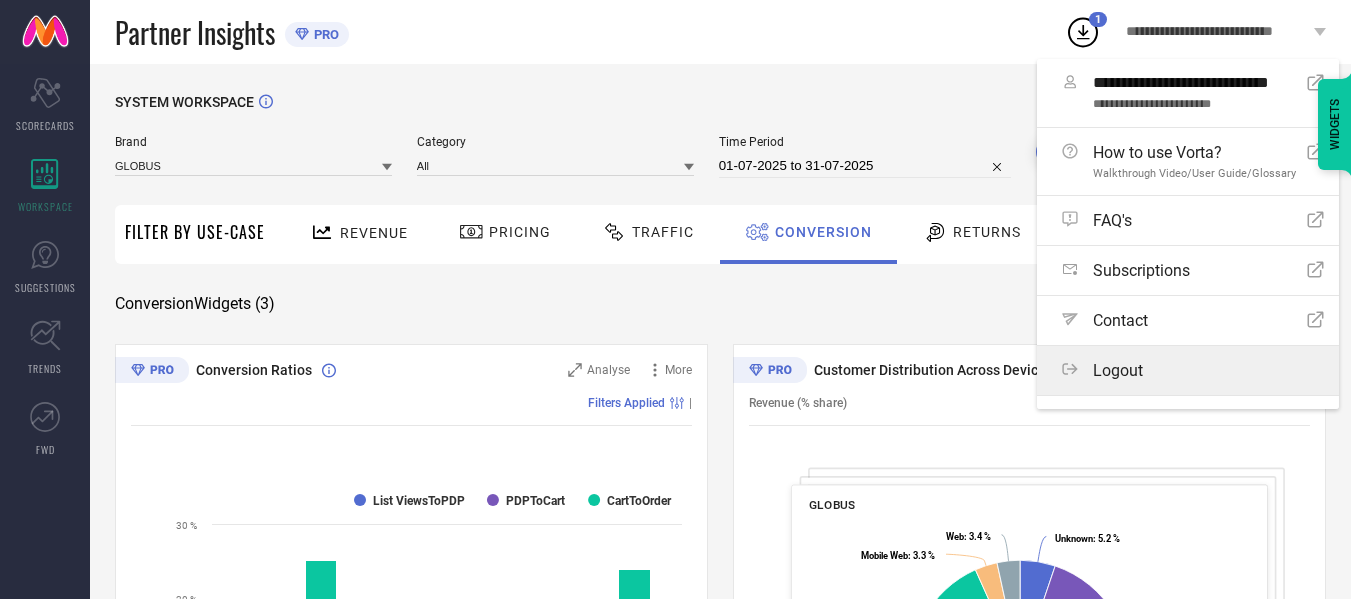 click on "Logout" at bounding box center (1118, 370) 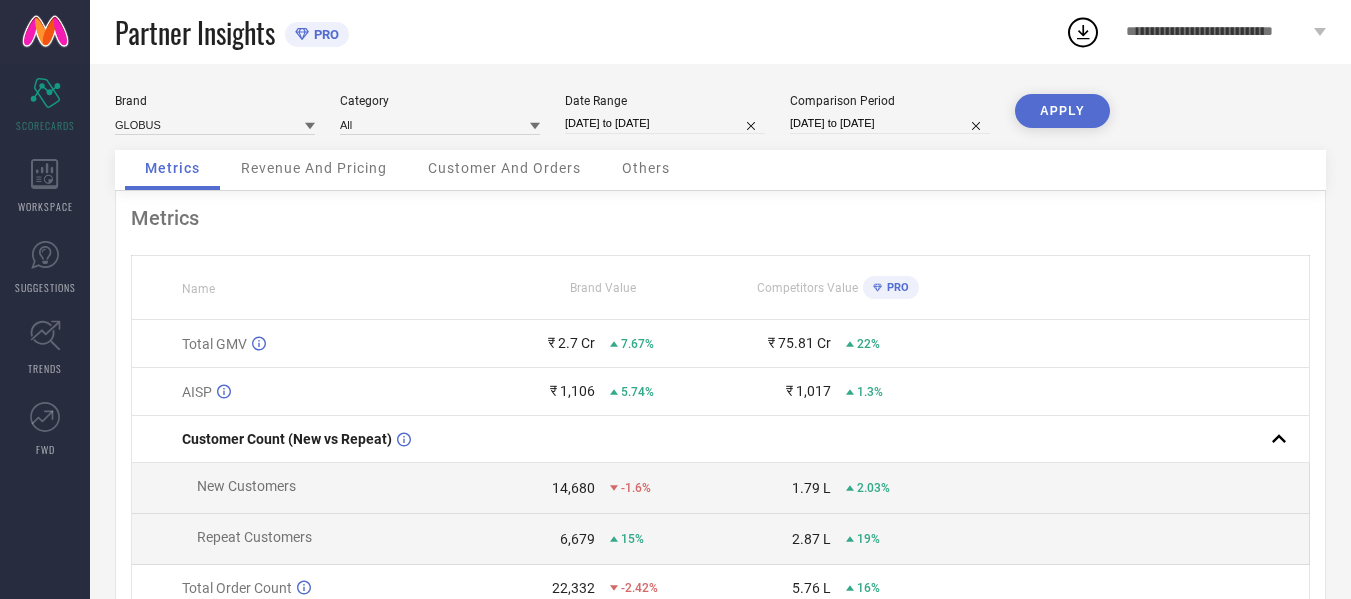 scroll, scrollTop: 0, scrollLeft: 0, axis: both 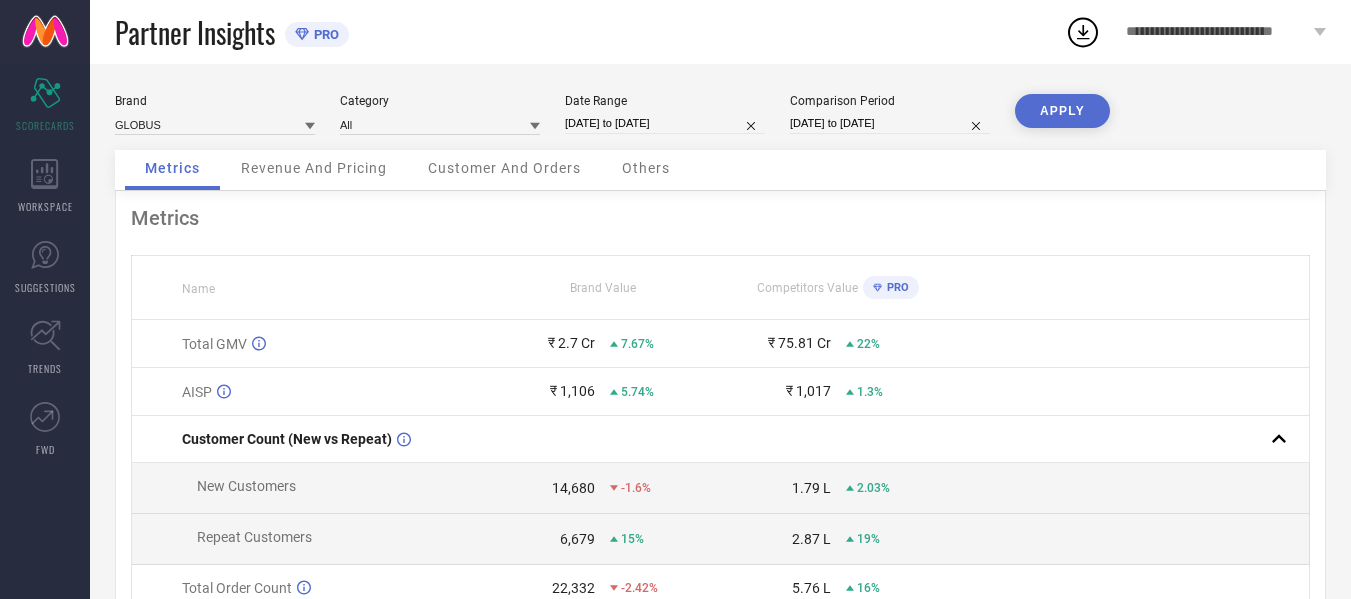 type 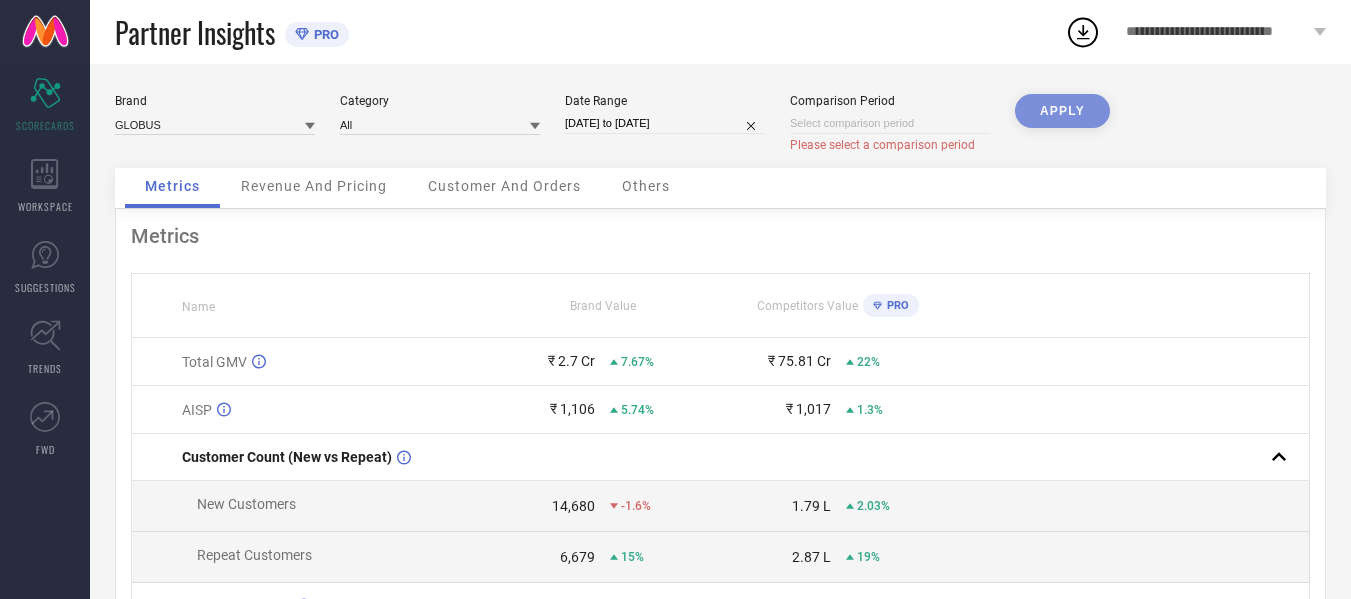 select on "6" 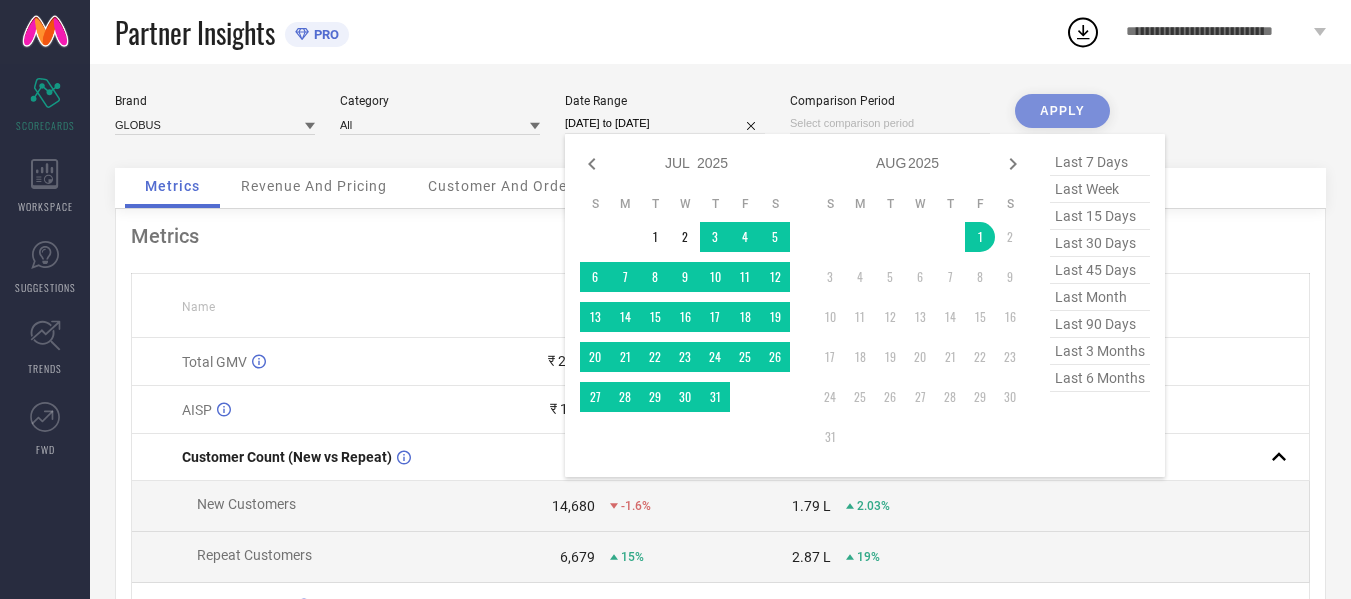 click on "[DATE] to [DATE]" at bounding box center [665, 123] 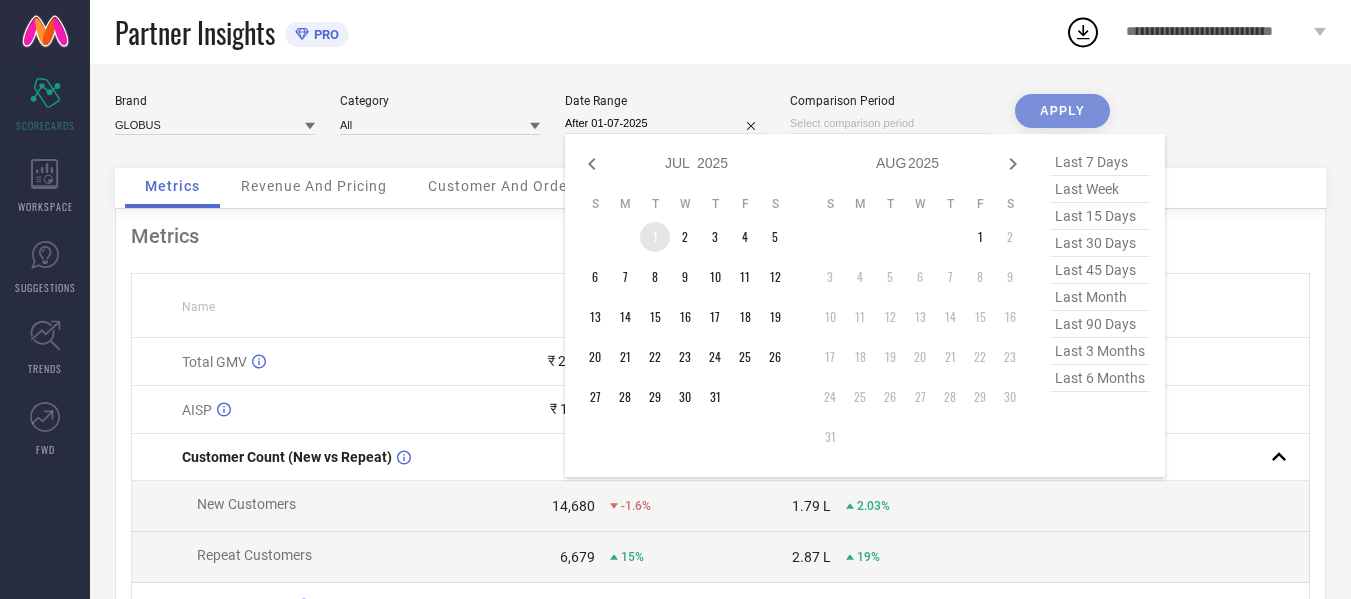 click on "1" at bounding box center [655, 237] 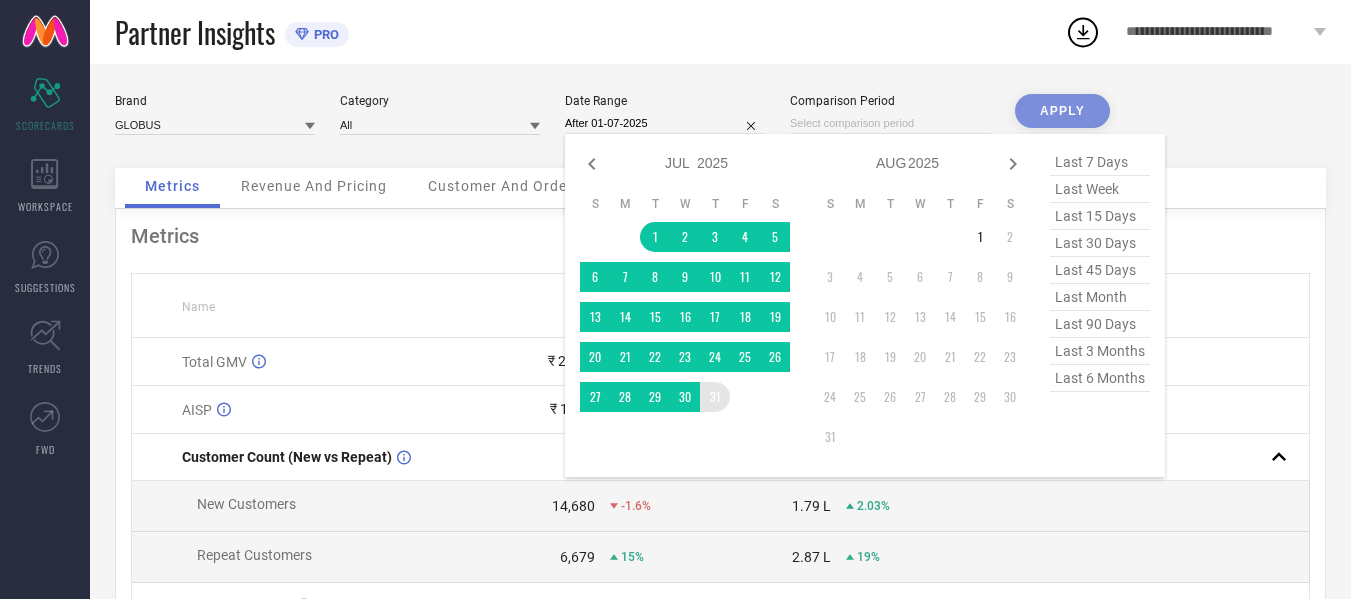 type on "01-07-2025 to 31-07-2025" 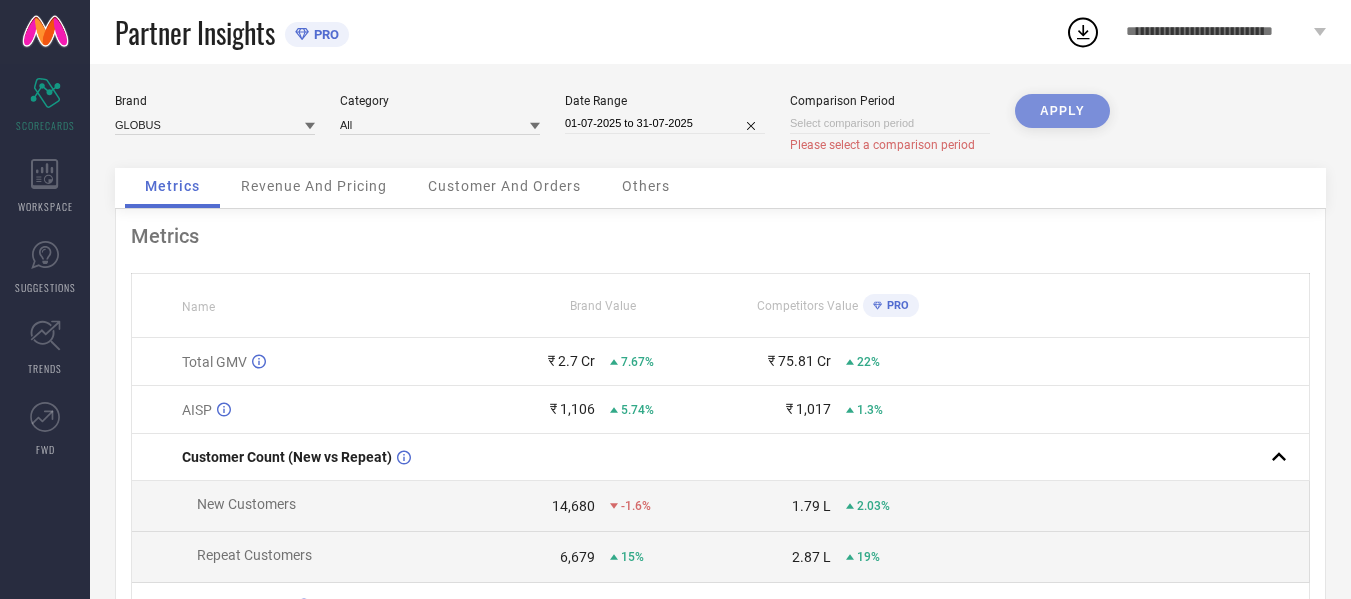 select on "7" 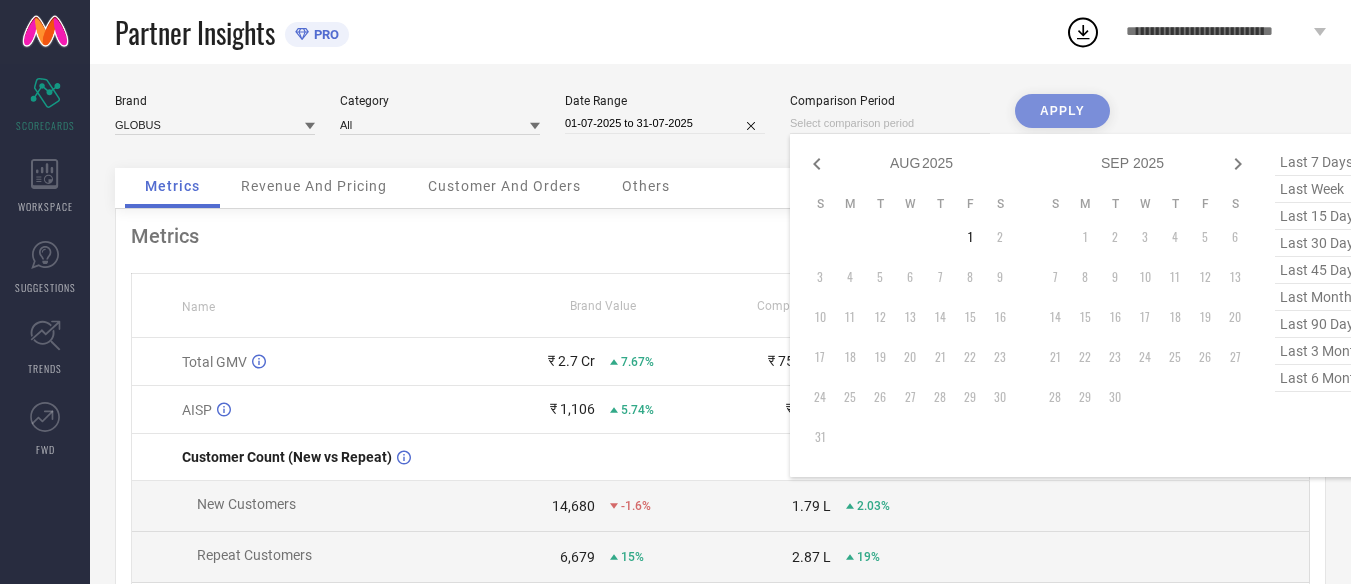 click at bounding box center (890, 123) 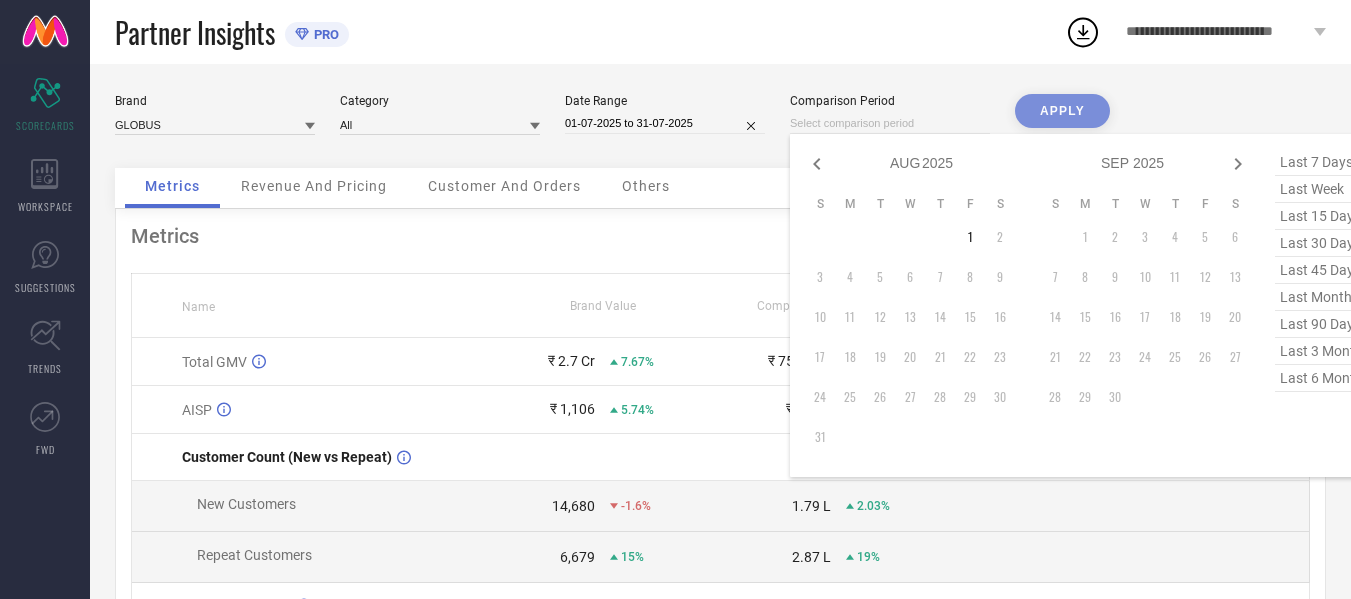 click on "Comparison Period" at bounding box center [890, 101] 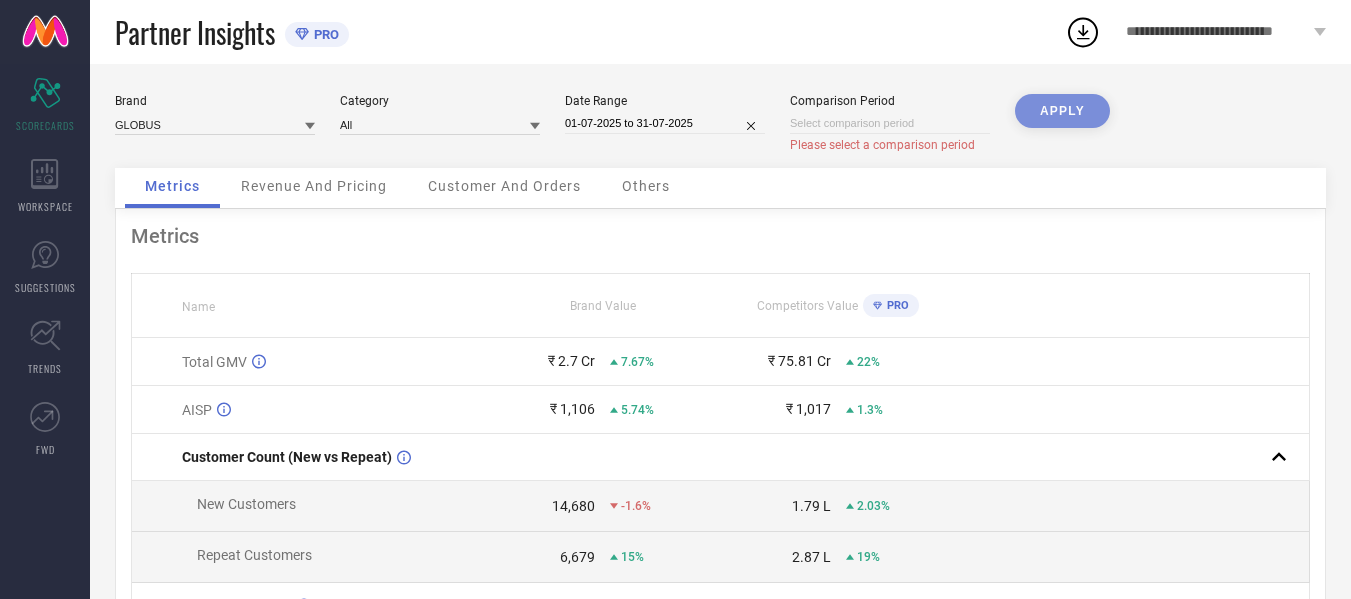 click on "APPLY" at bounding box center [1062, 131] 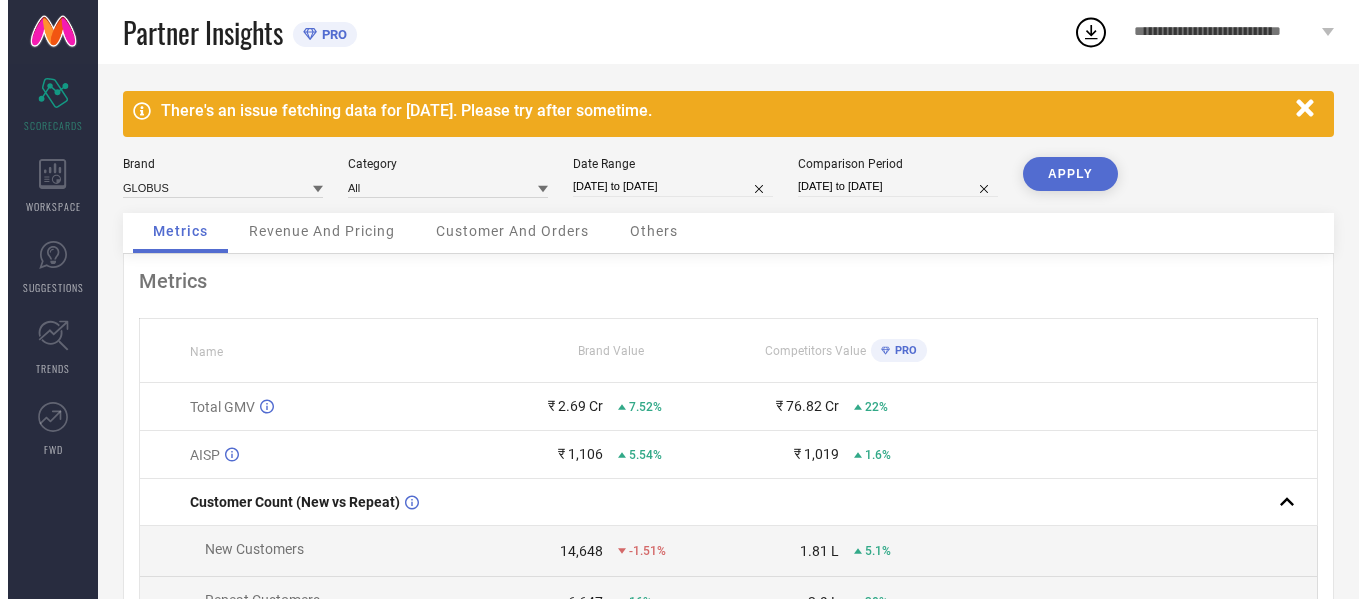 scroll, scrollTop: 0, scrollLeft: 0, axis: both 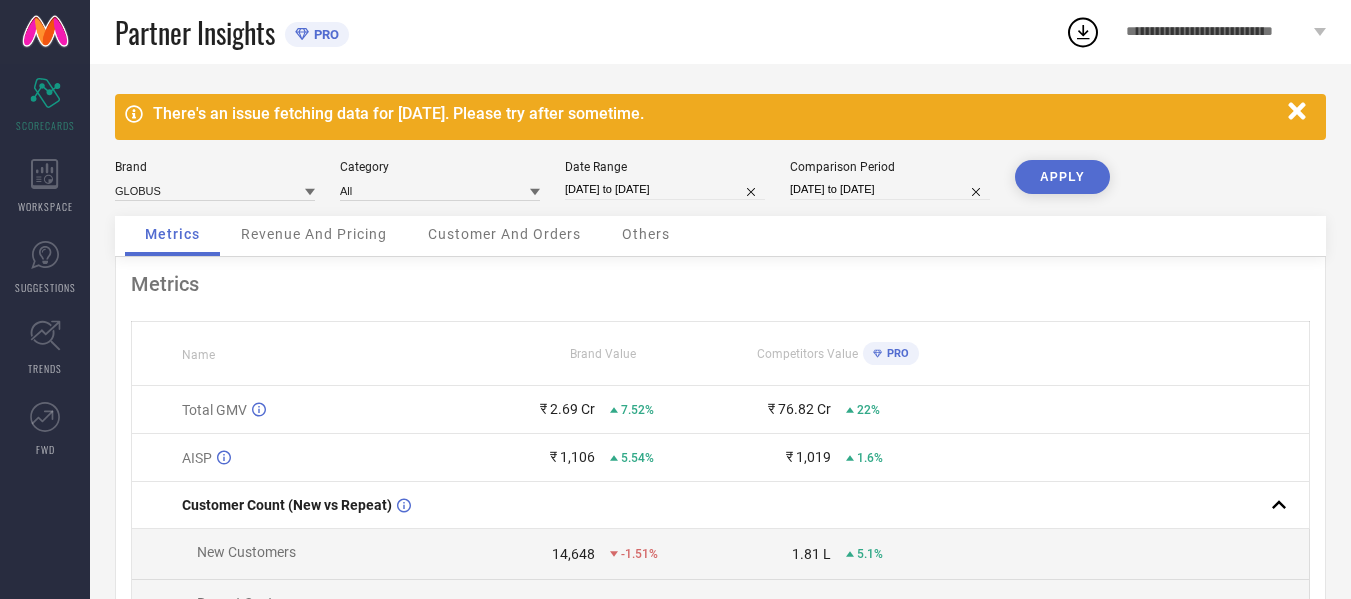 click 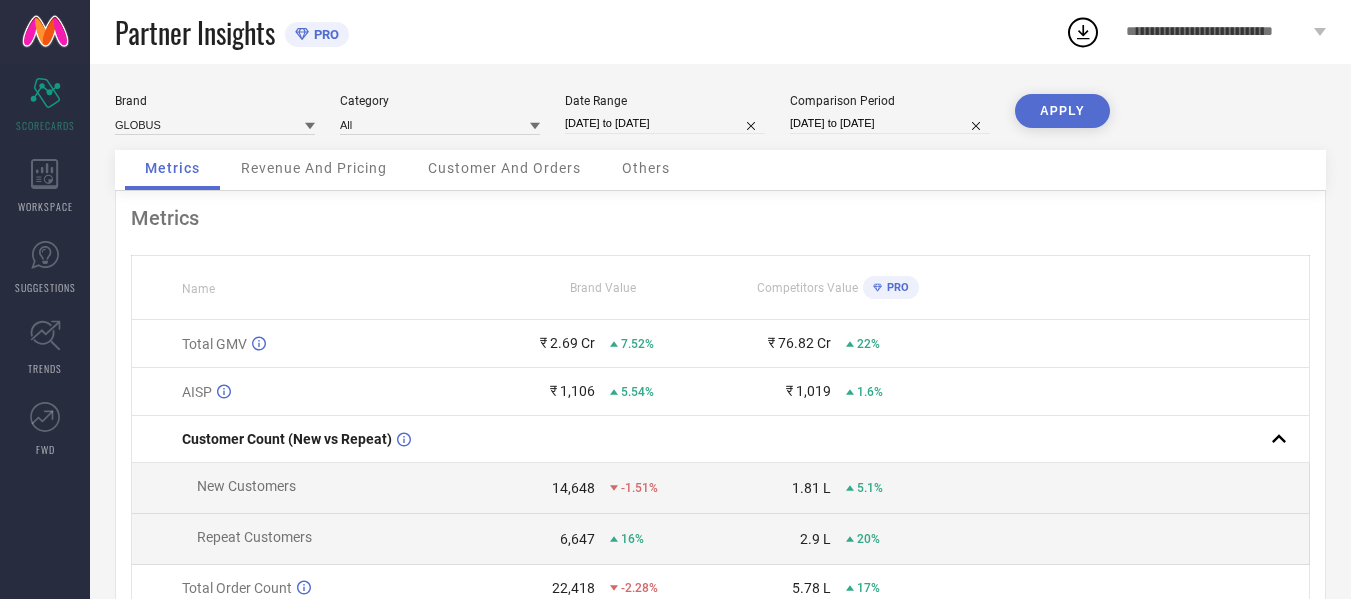 click 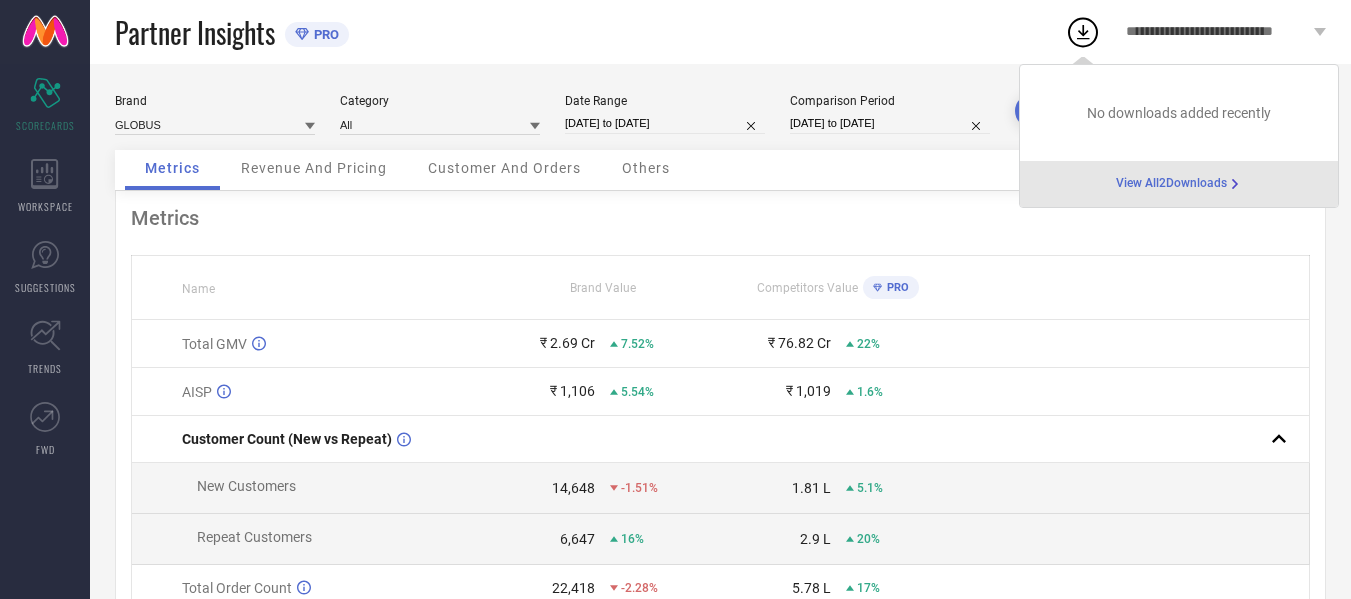 click on "View All  2  Downloads" at bounding box center (1171, 184) 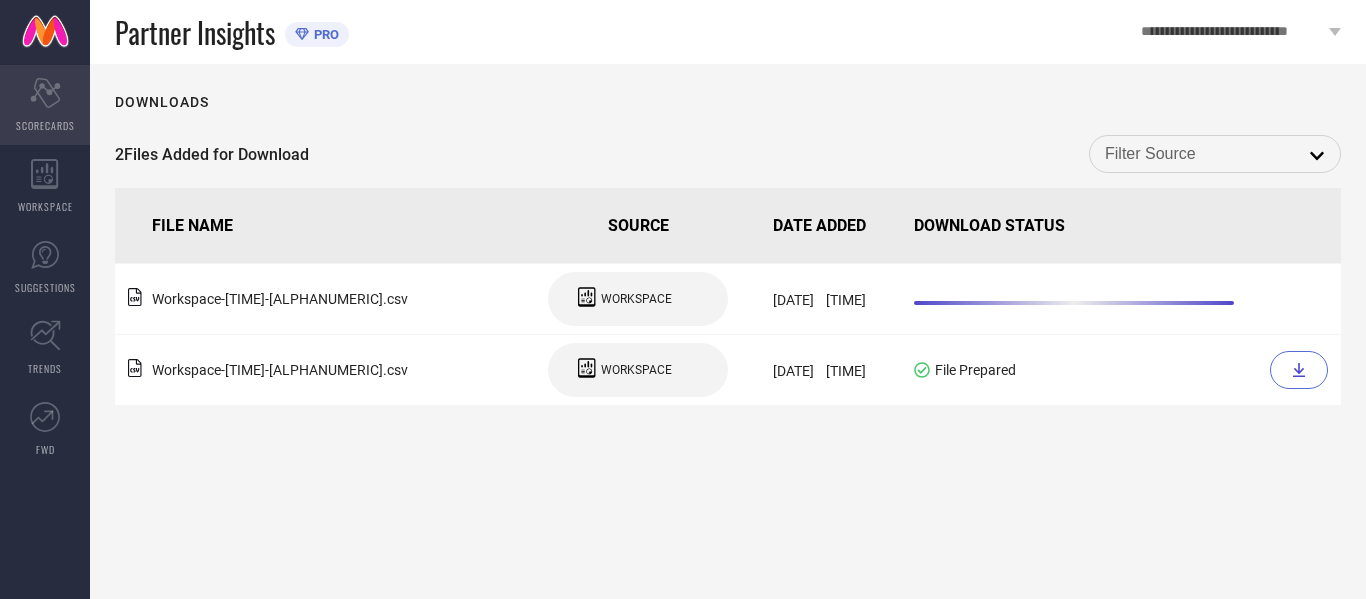 click on "Scorecard" 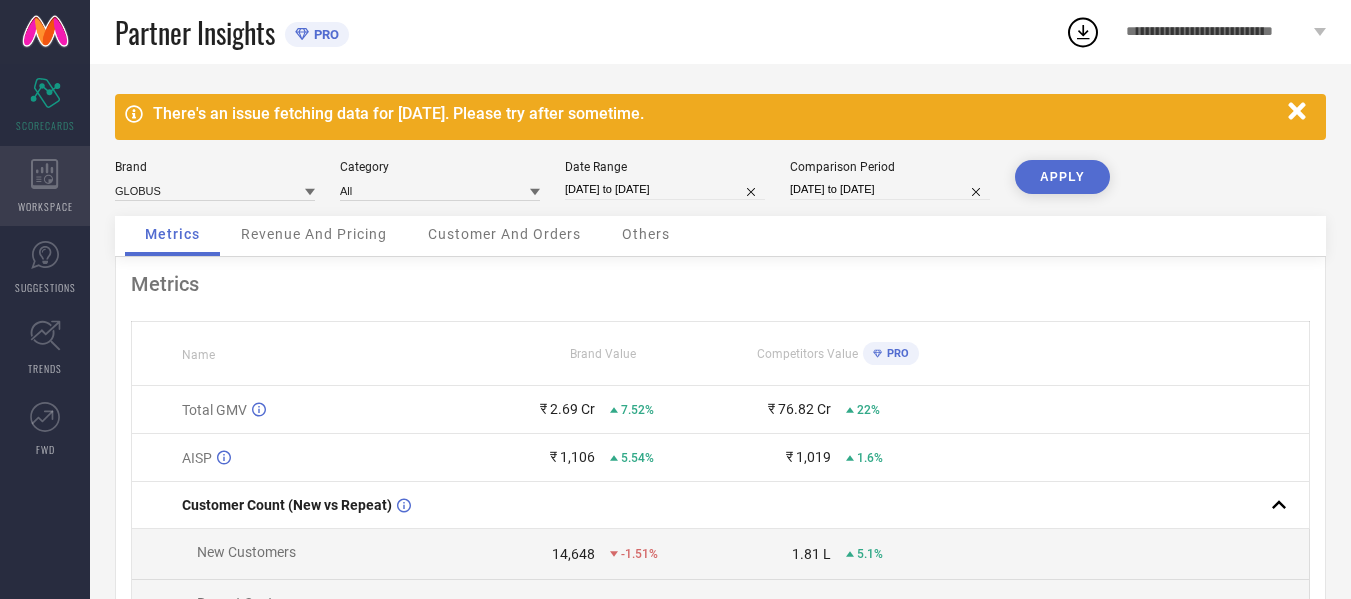 click on "WORKSPACE" at bounding box center [45, 186] 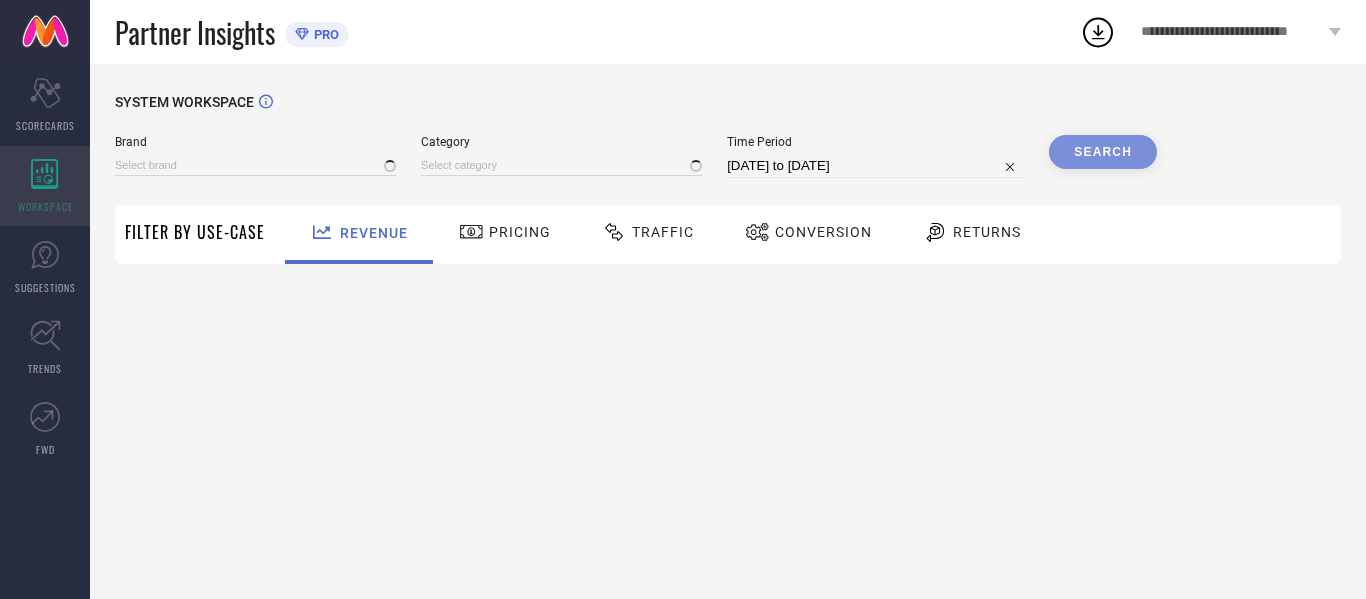 type on "GLOBUS" 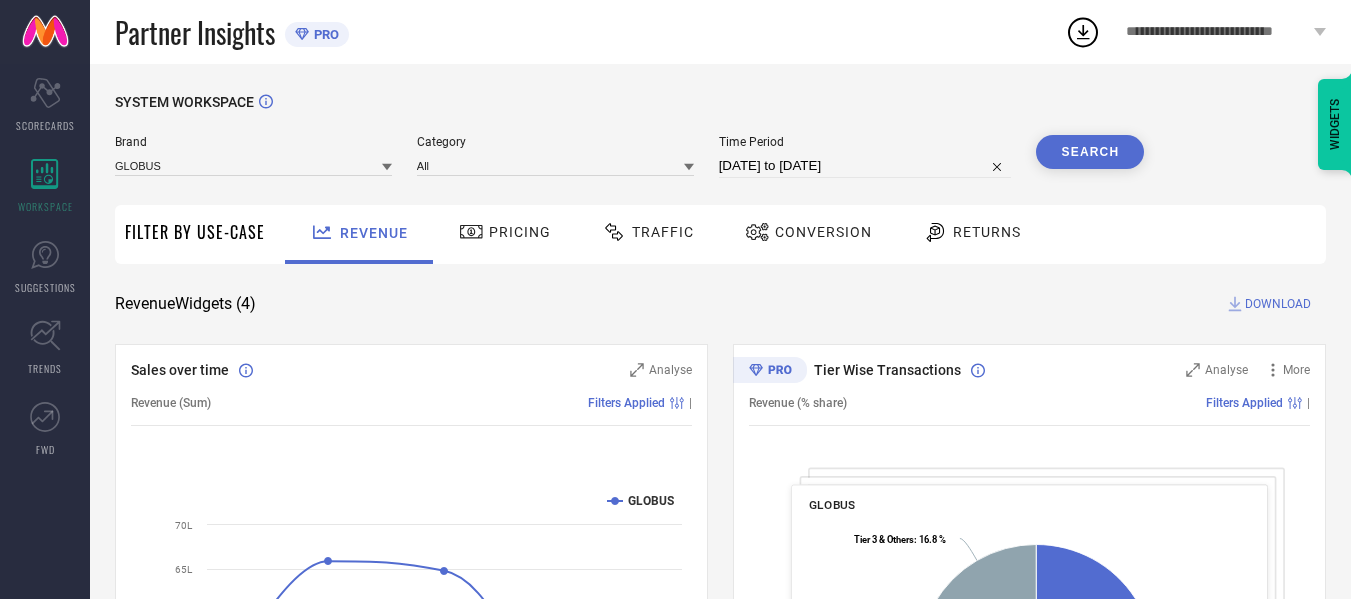 click on "Conversion" at bounding box center [808, 232] 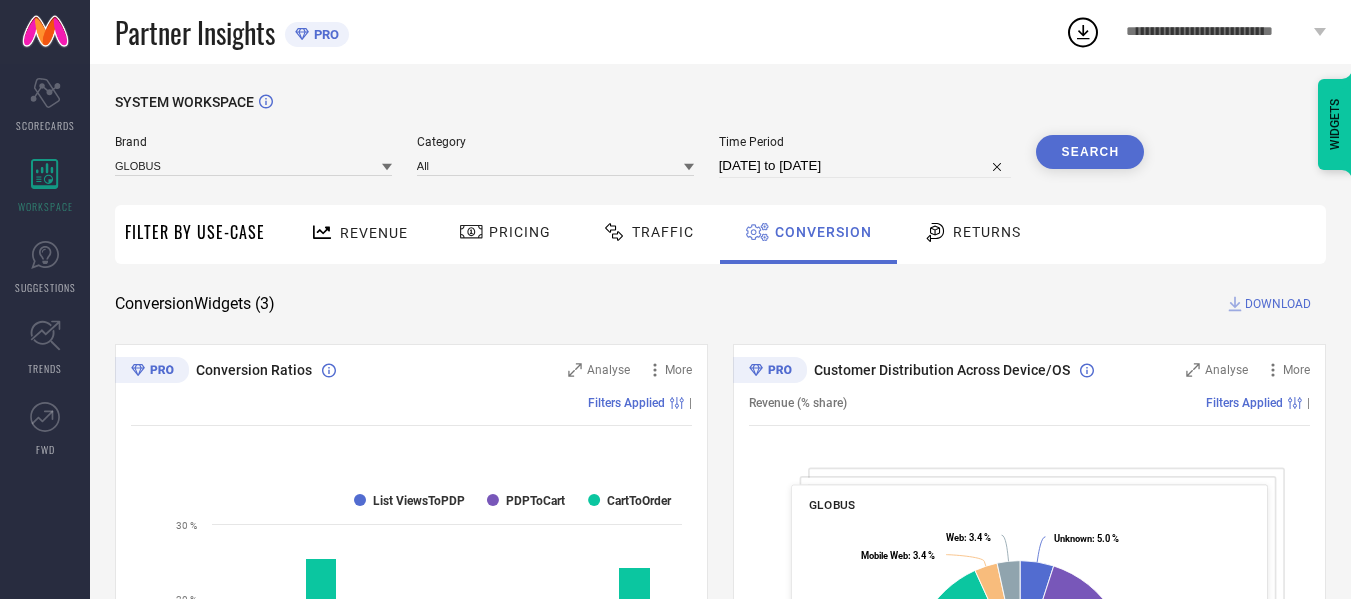 select on "6" 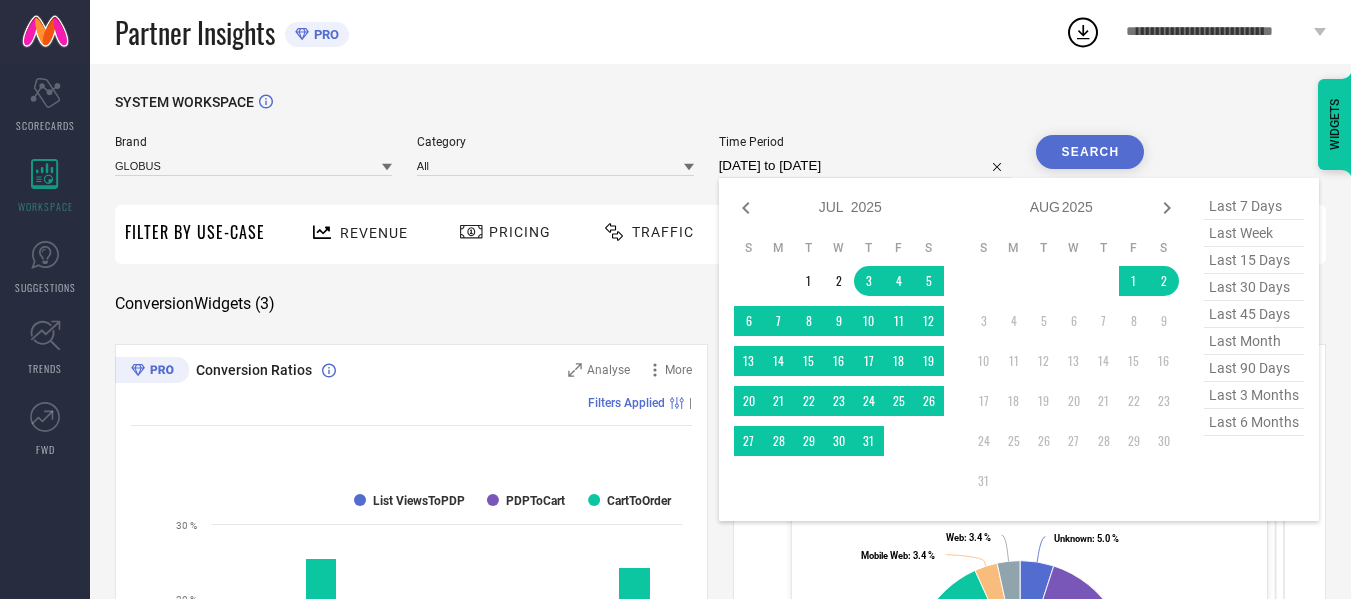 click on "03-07-2025 to 02-08-2025" at bounding box center (865, 166) 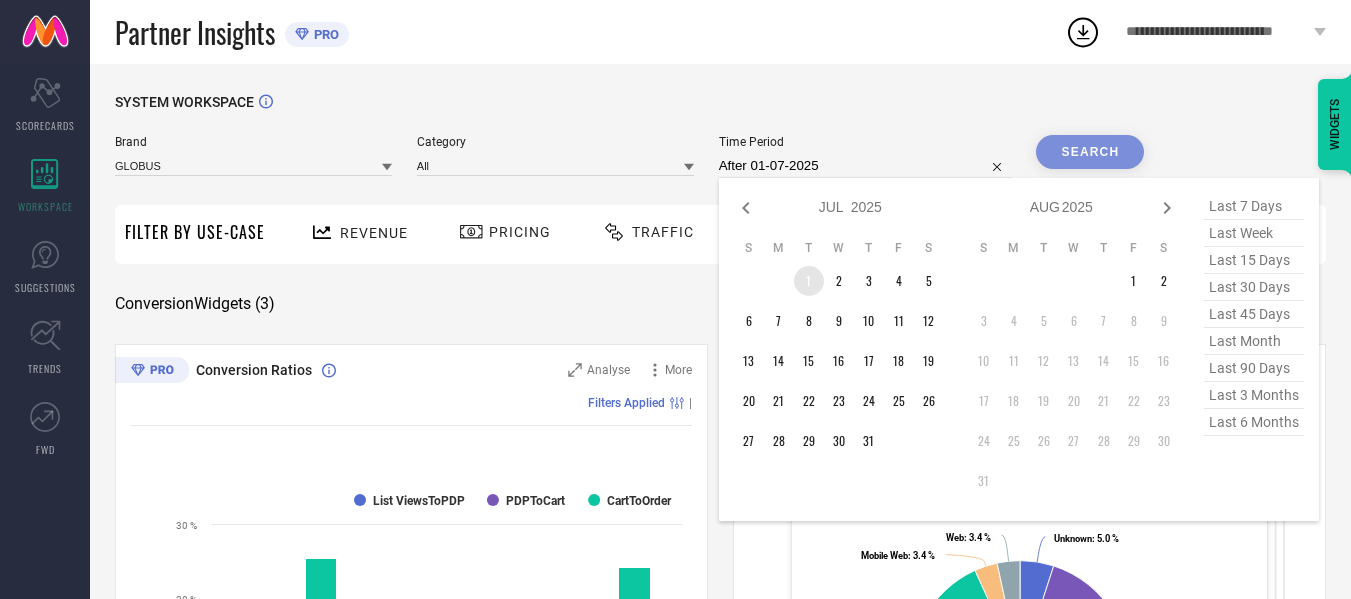 click on "1" at bounding box center (809, 281) 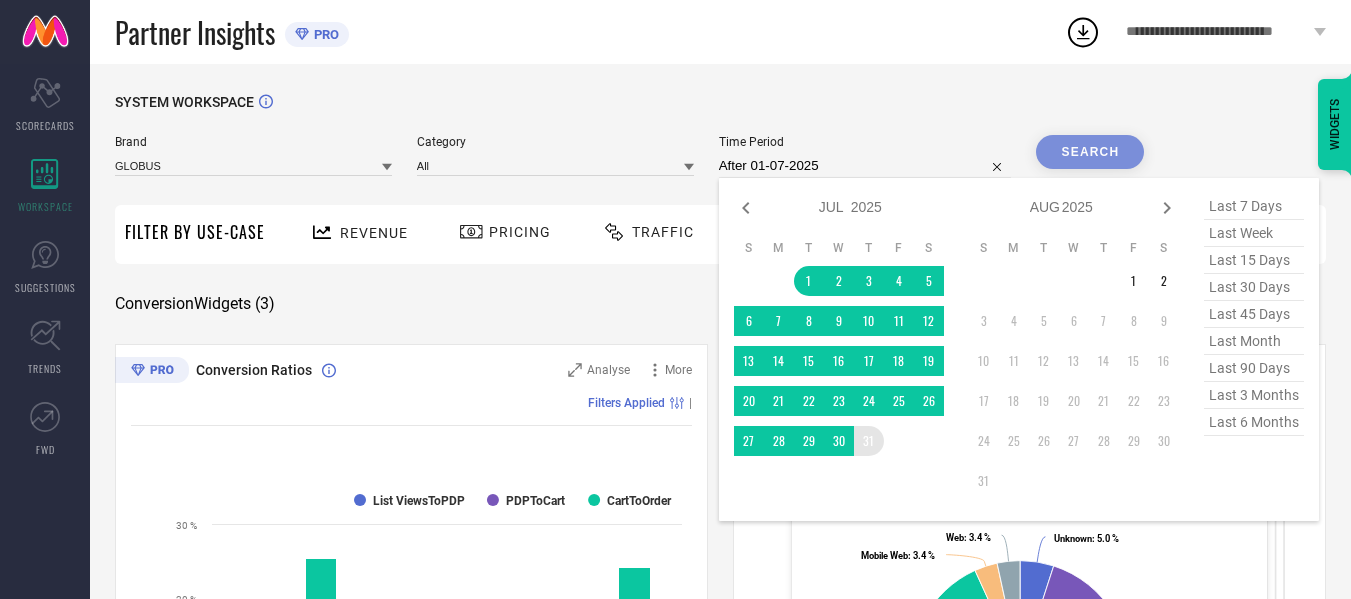 type on "01-07-2025 to 31-07-2025" 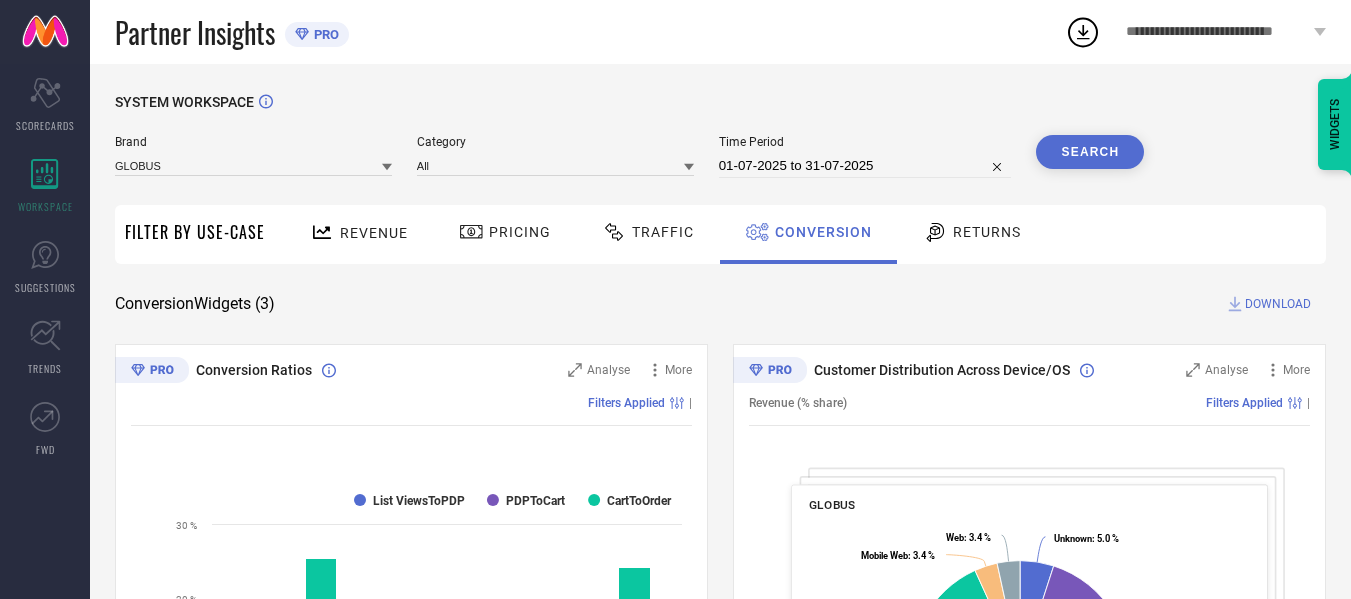 click on "Search" at bounding box center (1090, 152) 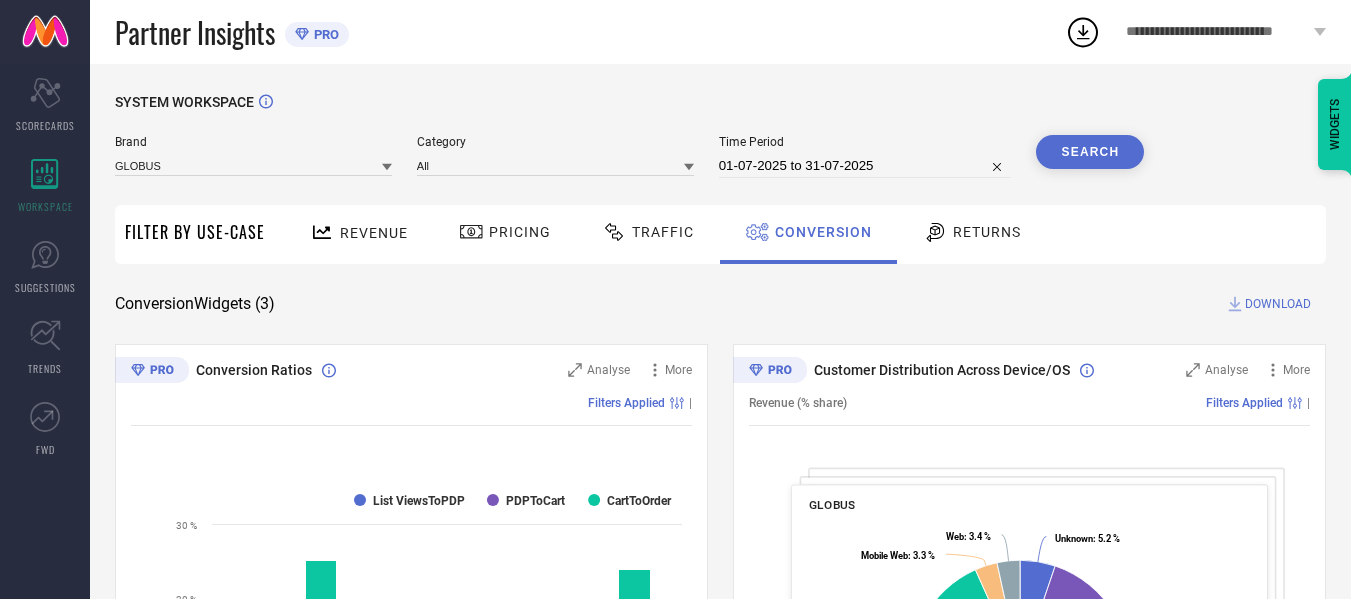 click on "DOWNLOAD" at bounding box center [1278, 304] 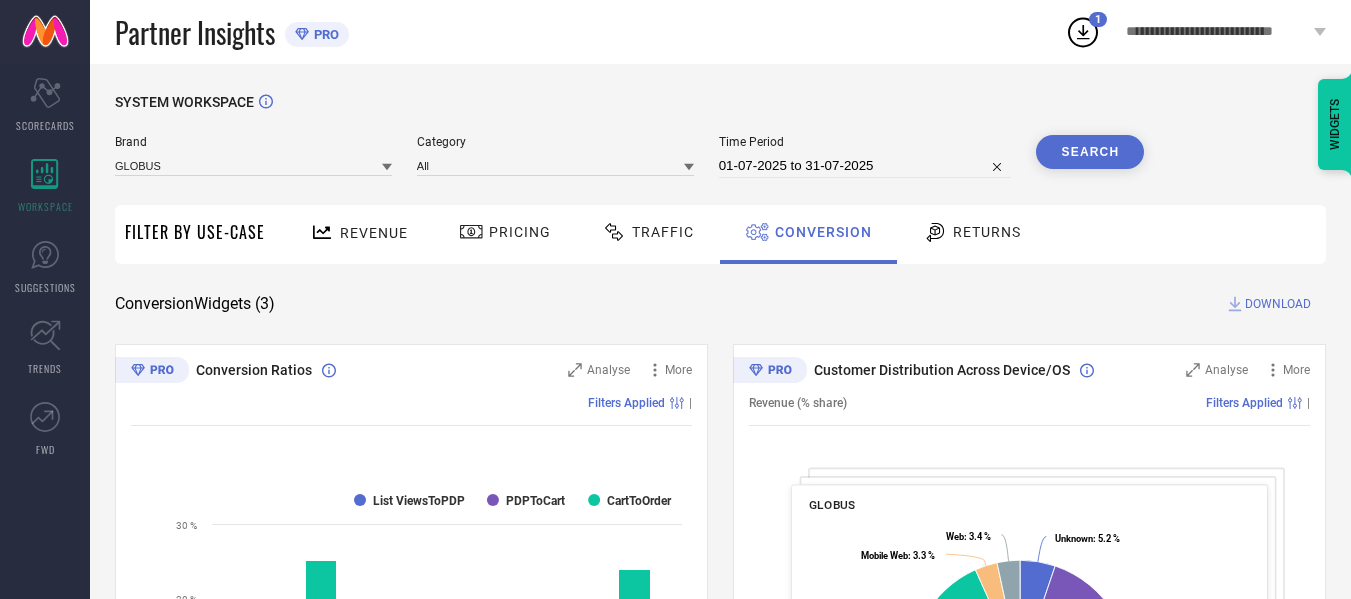 click on "**********" at bounding box center (1226, 32) 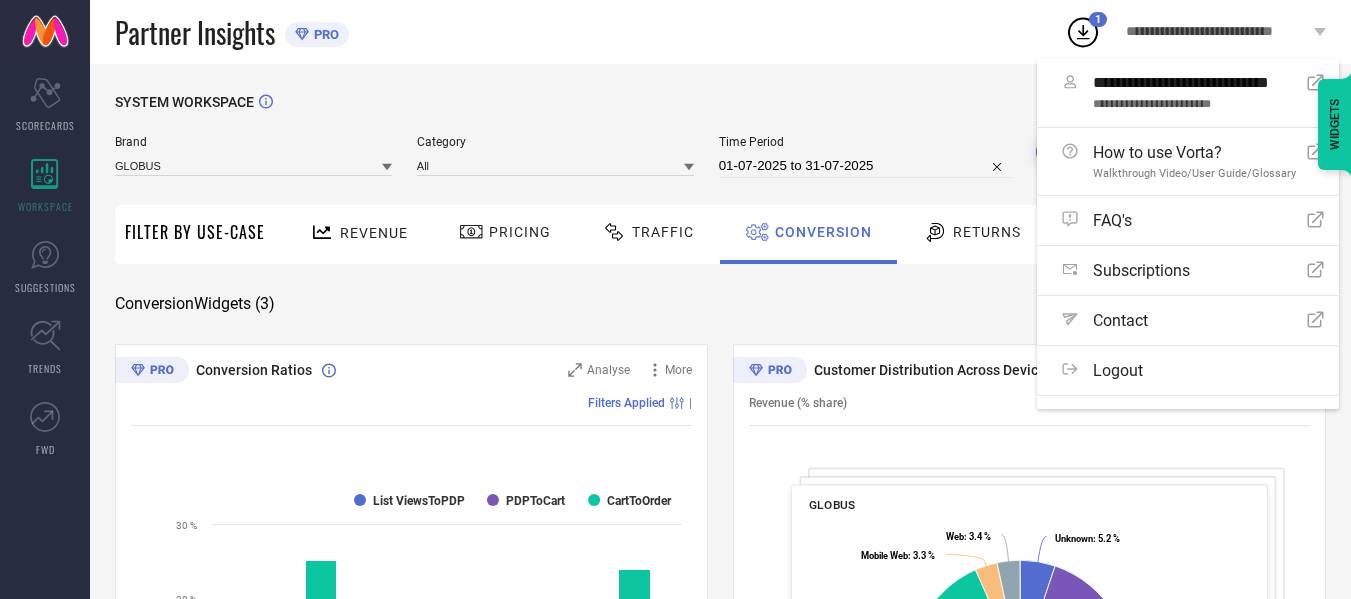 click on "SYSTEM WORKSPACE Brand GLOBUS Category All Time Period 01-07-2025 to 31-07-2025 Search Filter By Use-Case Revenue Pricing Traffic Conversion Returns Conversion  Widgets ( 3 ) DOWNLOAD Conversion Ratios Analyse More Filters Applied |  Created with Highcharts 9.3.3 Consumer Funnel List Count List ViewsToPDP PDPToCart CartToOrder COMPETITOR BRANDS GLOBUS ALL BRANDS (ALL) 0 10 % 20 % 30 % Customer Distribution Across Device/OS Analyse More Revenue (% share) Filters Applied |  GLOBUS Created with Highcharts 9.3.3 Unknown : 5.2 % ​ Unknown : 5.2 % Android : 45.9 % ​ Android : 45.9 % IOS : 42.2 % ​ IOS : 42.2 % Mobile Web : 3.3 % ​ Mobile Web : 3.3 % Web : 3.4 % ​ Web : 3.4 % Conversion Count Analyse Filters Applied |  Created with Highcharts 9.3.3 List View count (10.12Cr) ​ List View count (10.12Cr) PDP count (47.56L) ​ PDP count (47.56L) Cart count (1.4L) ​ Cart count (1.4L) Product sold count (24.79K) ​ Product sold count (24.79K) WIDGETS" at bounding box center (720, 731) 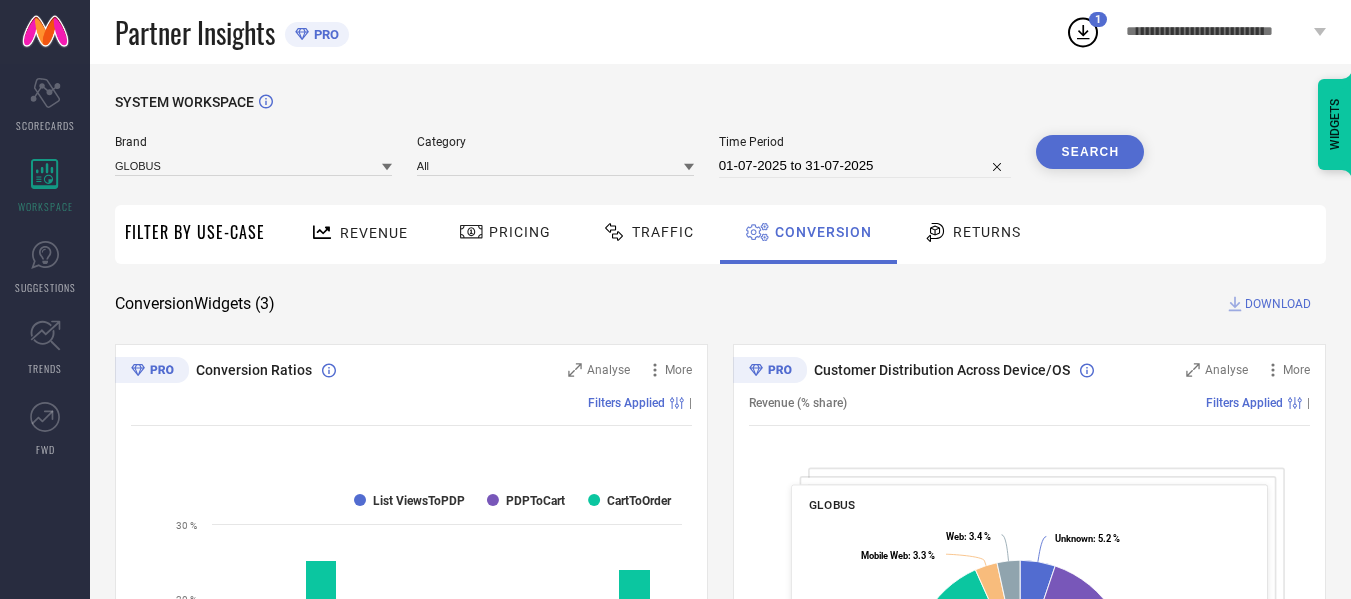 click 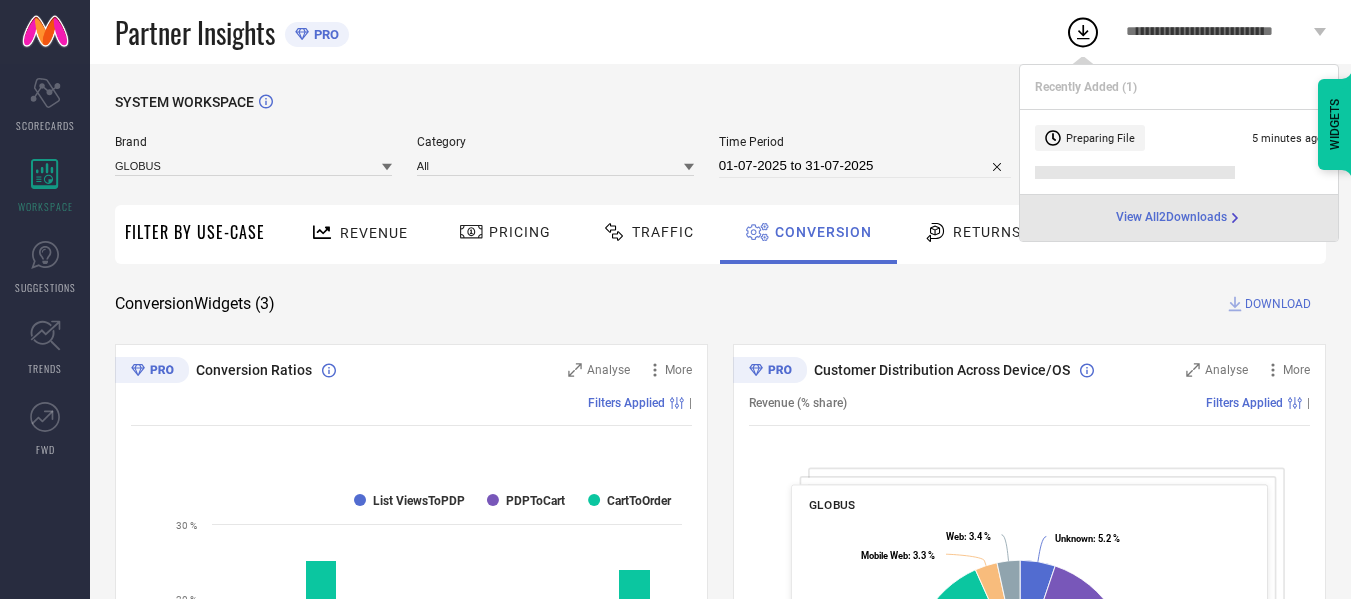 click on "View All  2  Downloads" at bounding box center [1179, 218] 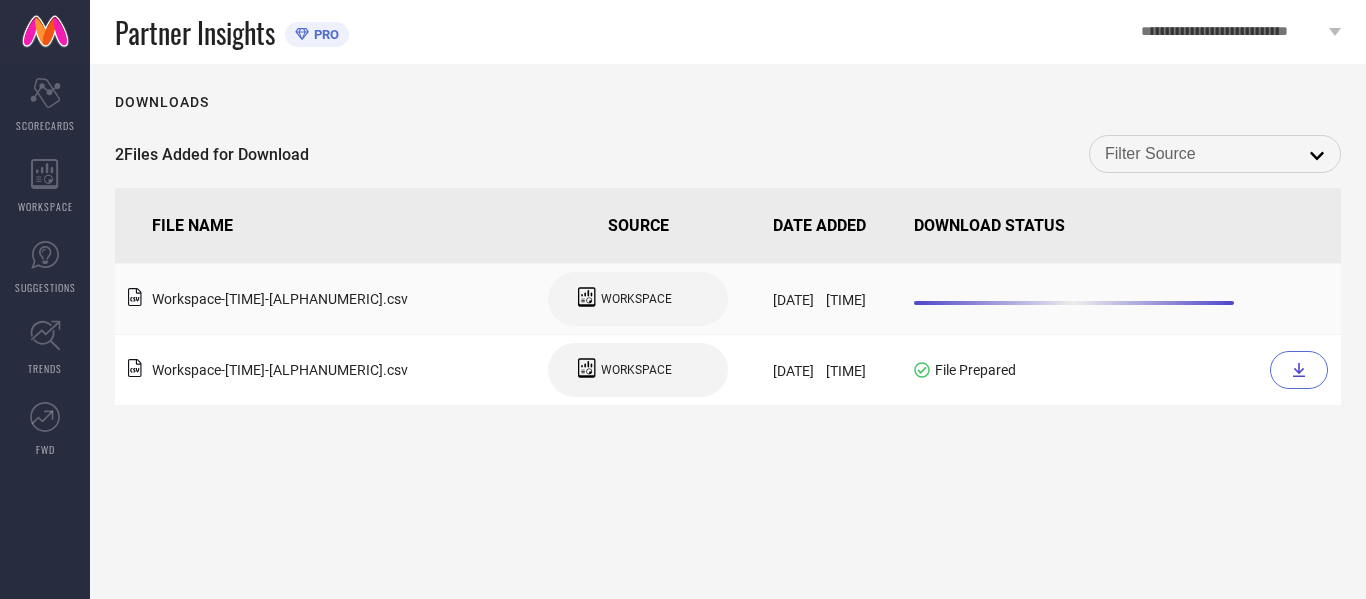 click on "05-August-2025       01:39:10 AM" at bounding box center [819, 300] 